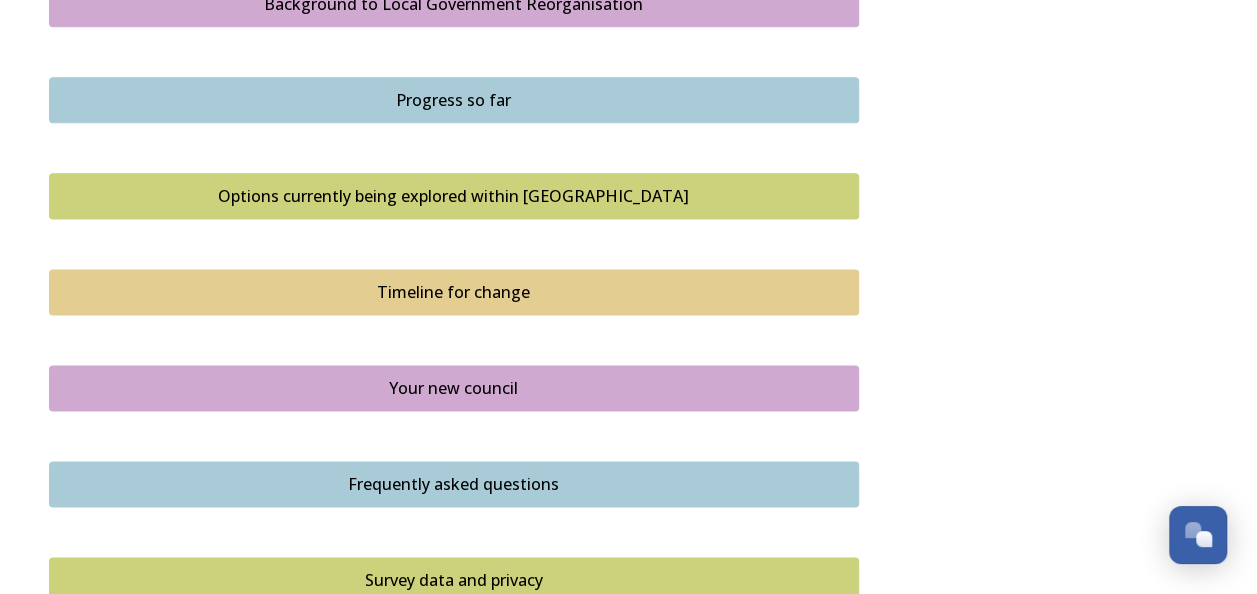 scroll, scrollTop: 1232, scrollLeft: 0, axis: vertical 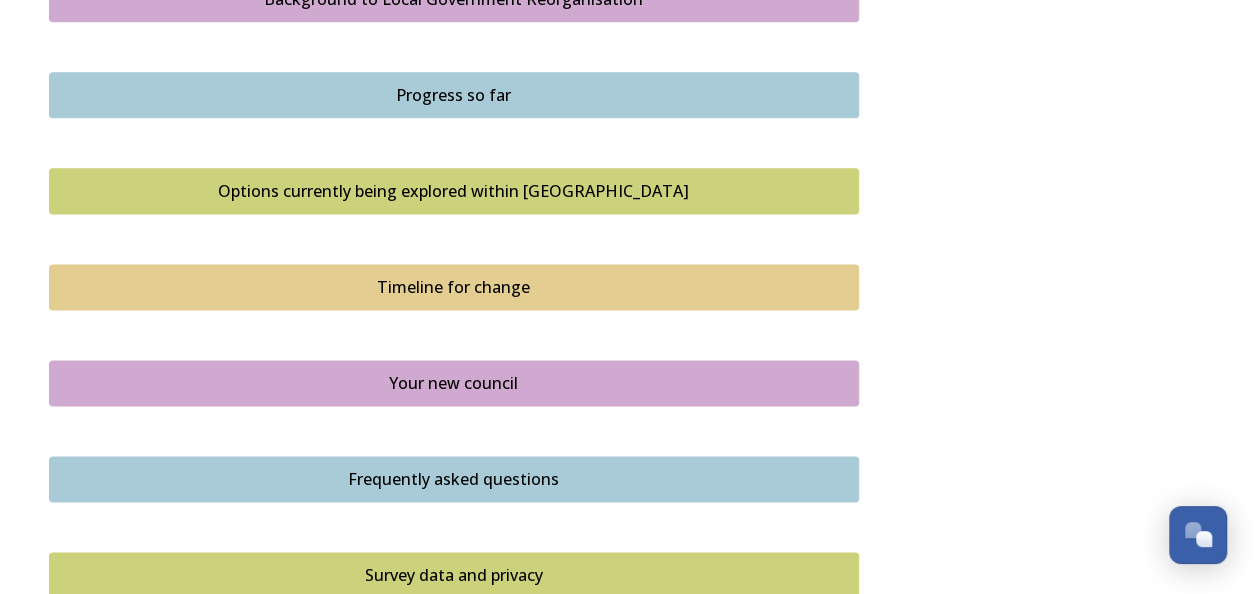 click on "Your new council" at bounding box center [454, 383] 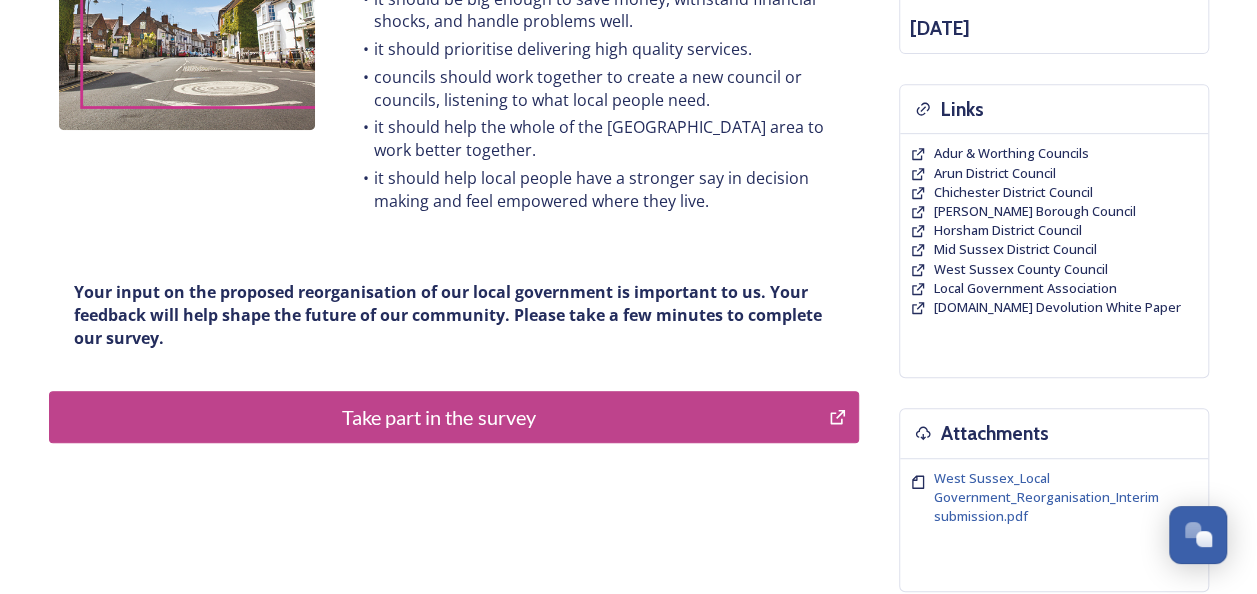 scroll, scrollTop: 401, scrollLeft: 0, axis: vertical 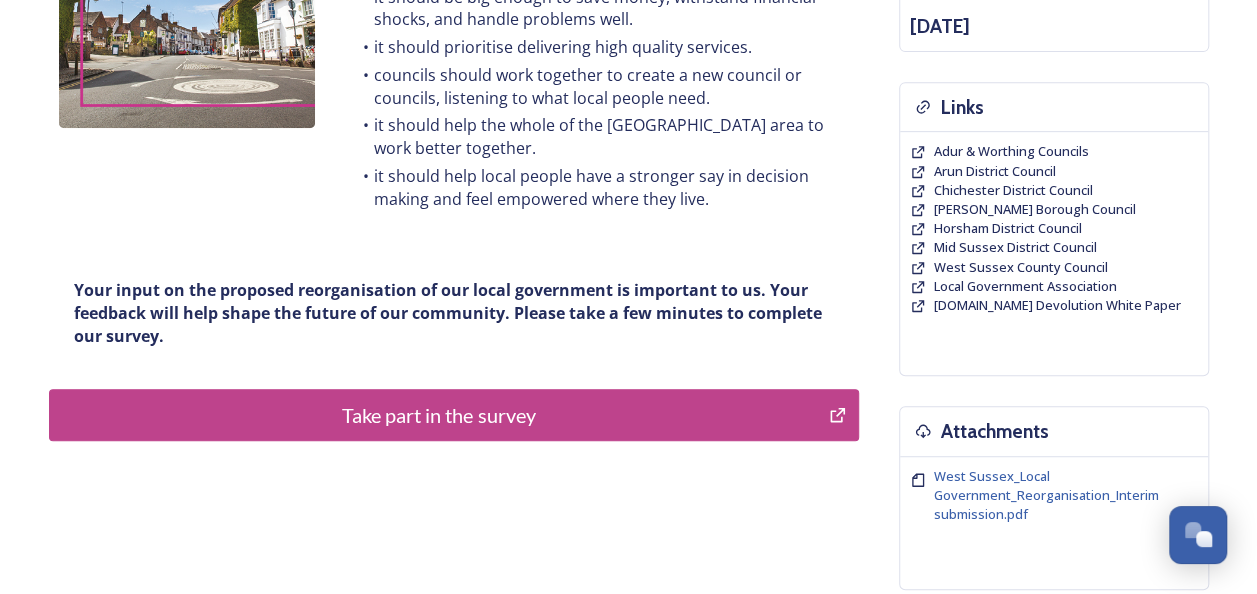 click on "Take part in the survey" at bounding box center [439, 415] 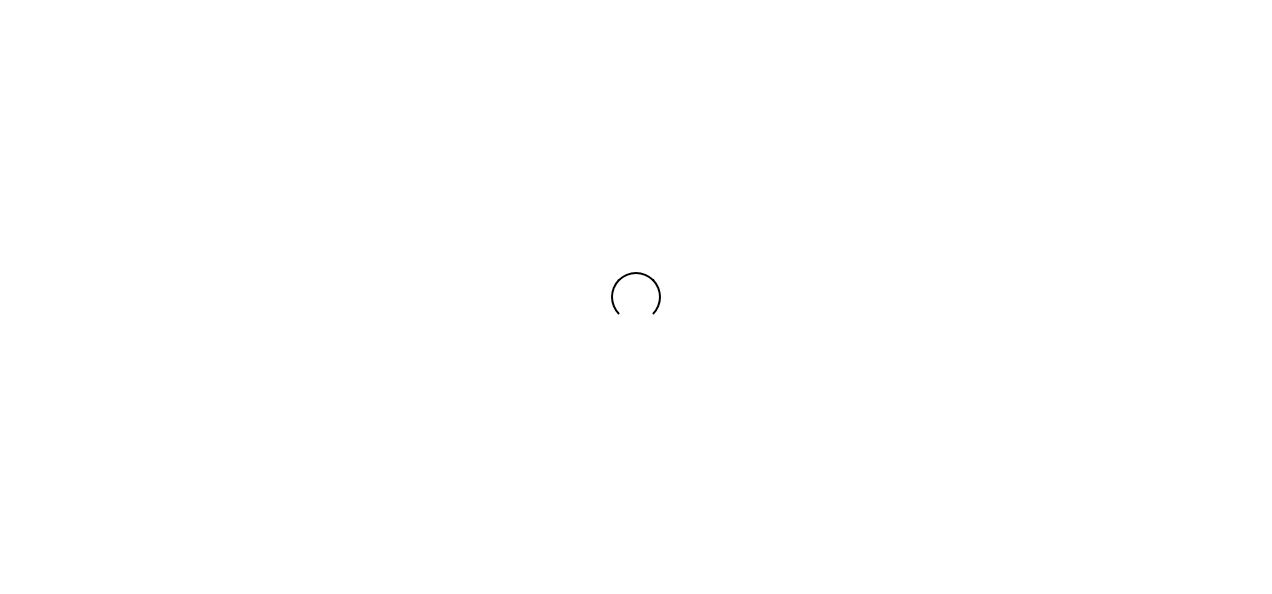 scroll, scrollTop: 0, scrollLeft: 0, axis: both 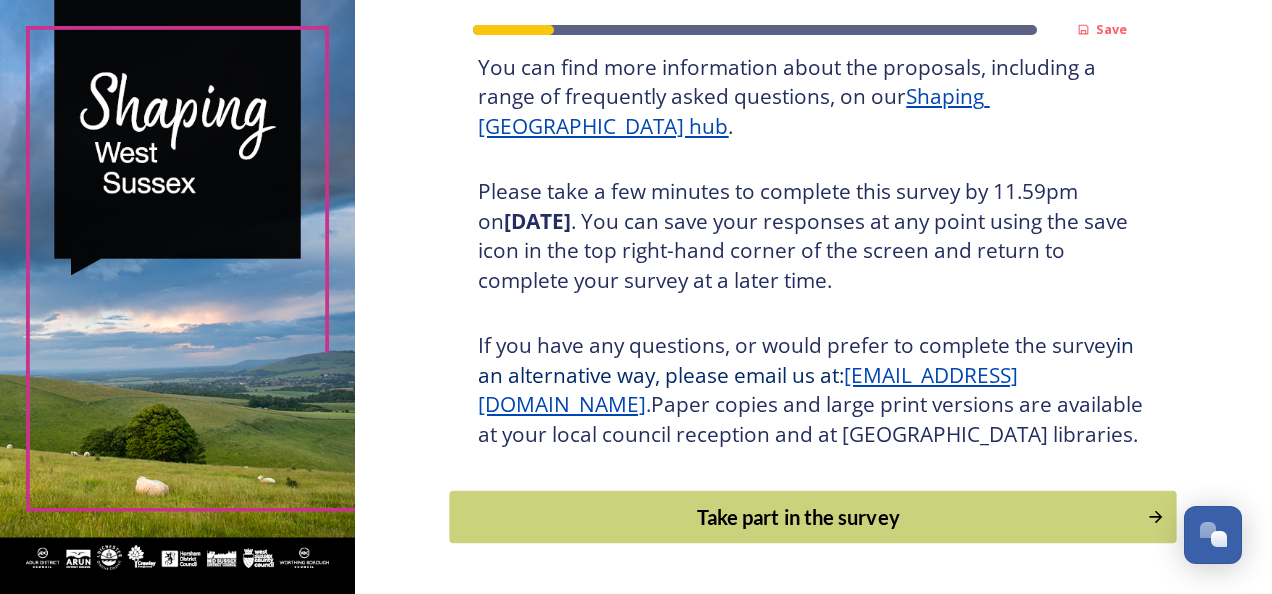 click on "Take part in the survey" at bounding box center (799, 517) 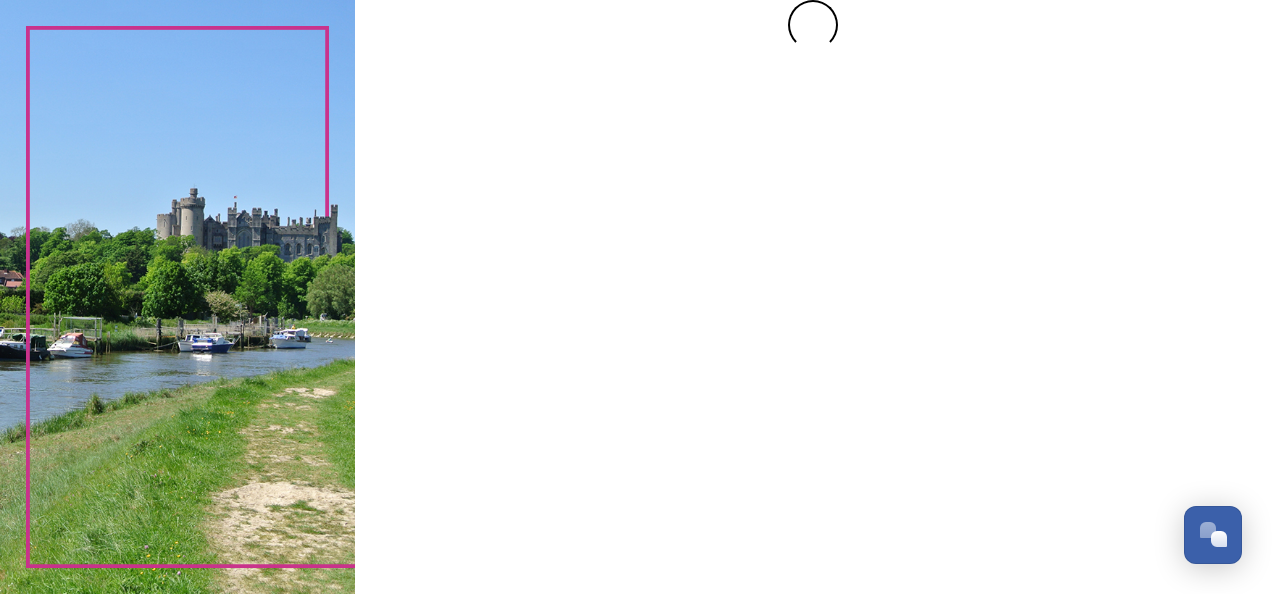 scroll, scrollTop: 0, scrollLeft: 0, axis: both 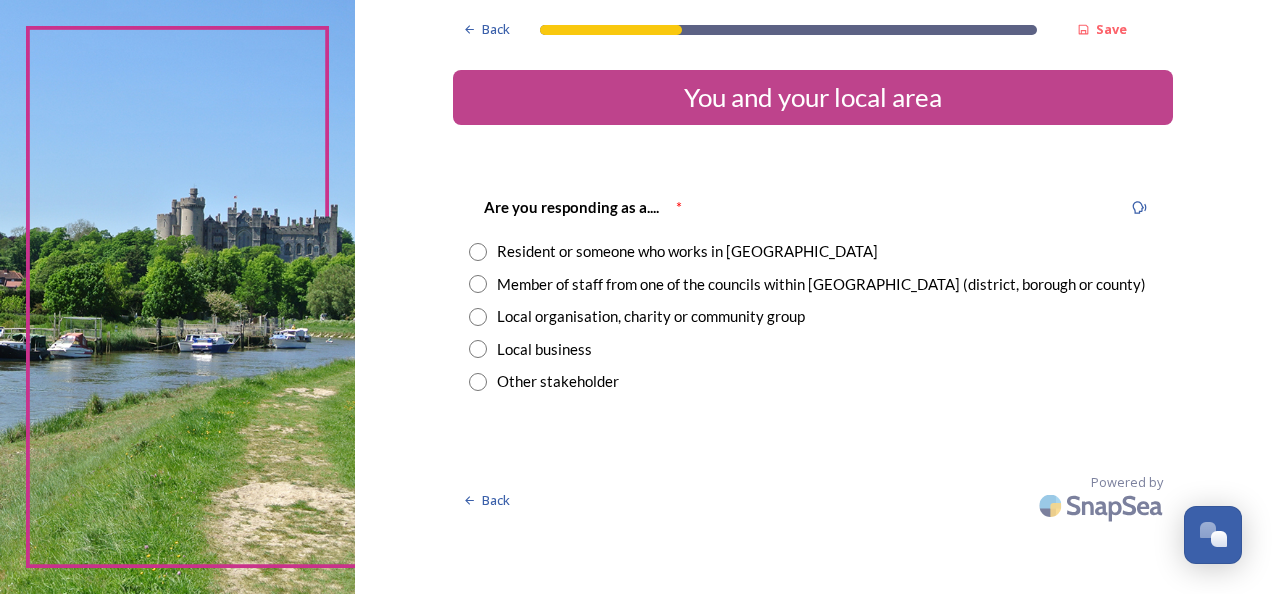 click on "Resident or someone who works in West Sussex" at bounding box center [687, 251] 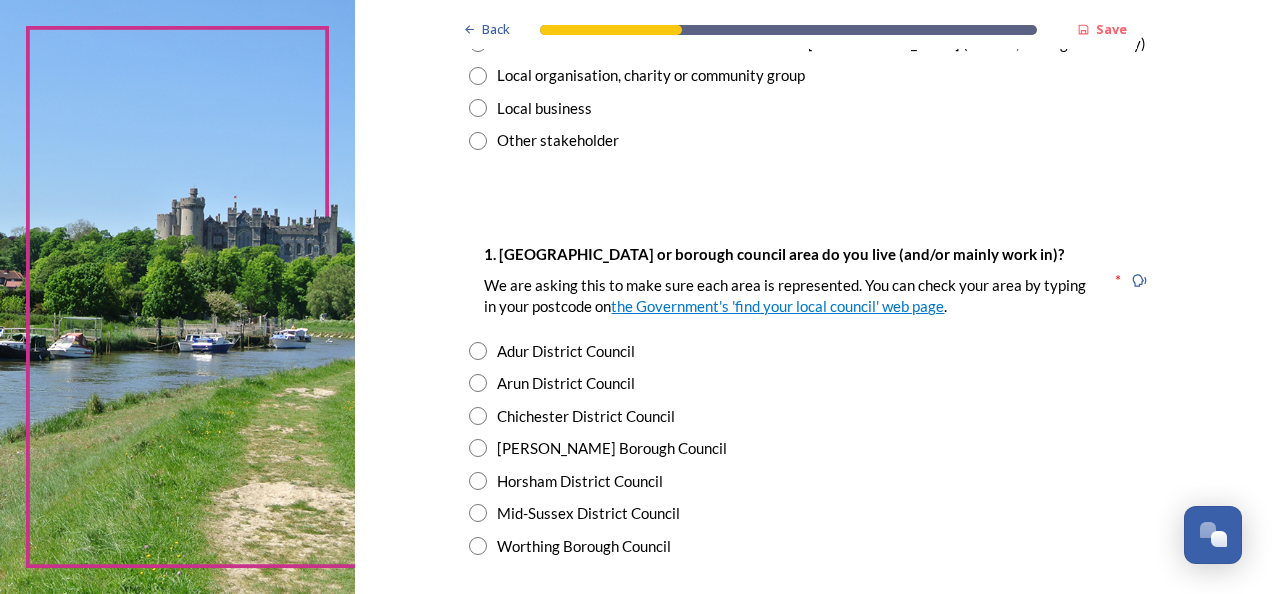scroll, scrollTop: 242, scrollLeft: 0, axis: vertical 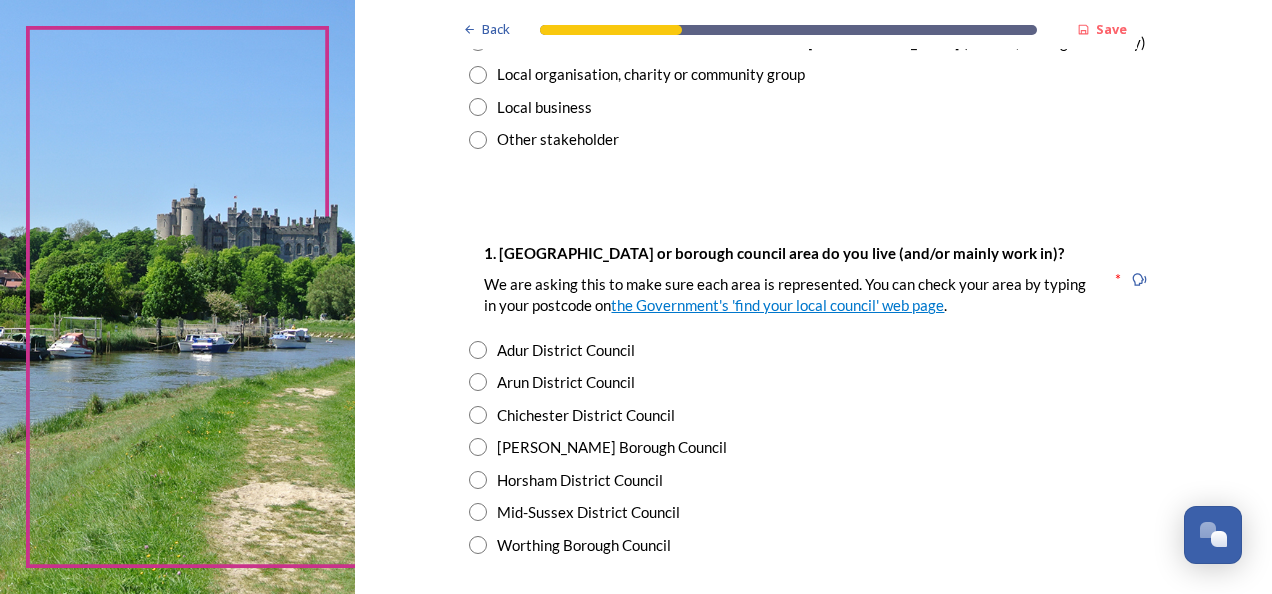 click on "Mid-Sussex District Council" at bounding box center [588, 512] 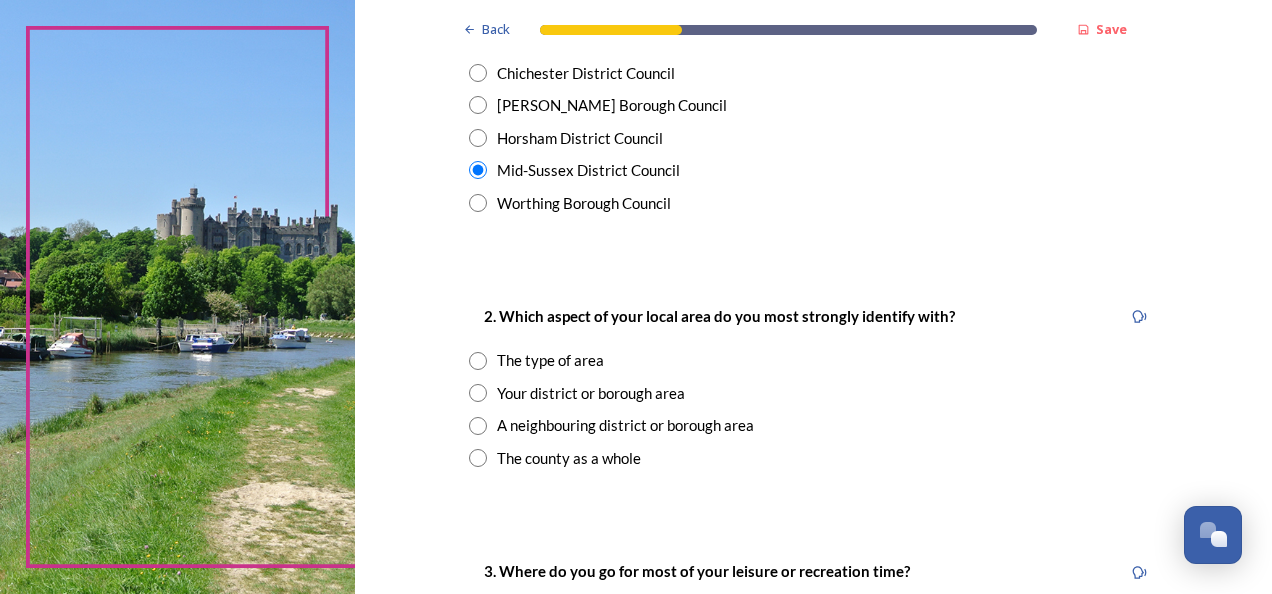 scroll, scrollTop: 593, scrollLeft: 0, axis: vertical 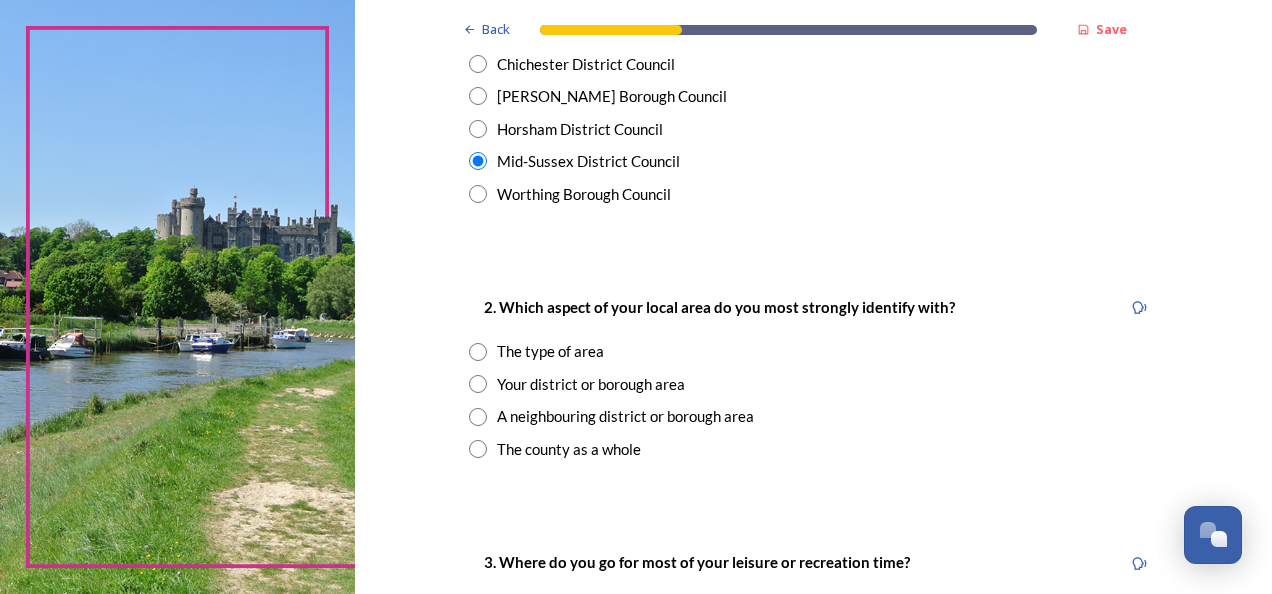 click on "Your district or borough area" at bounding box center (591, 384) 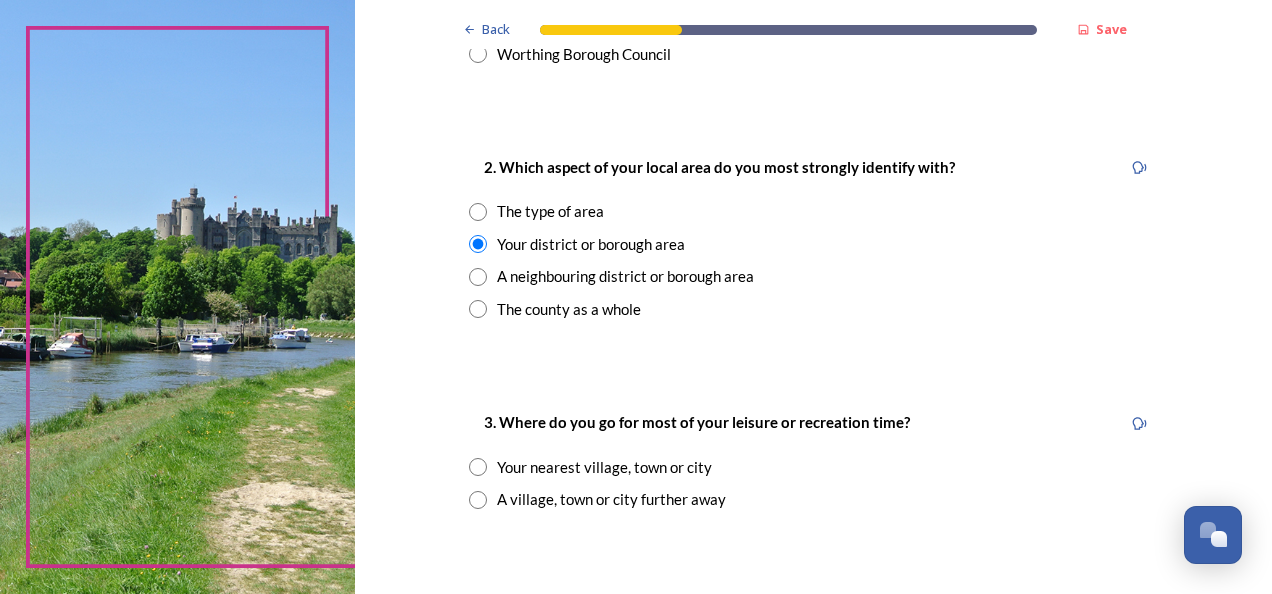 scroll, scrollTop: 753, scrollLeft: 0, axis: vertical 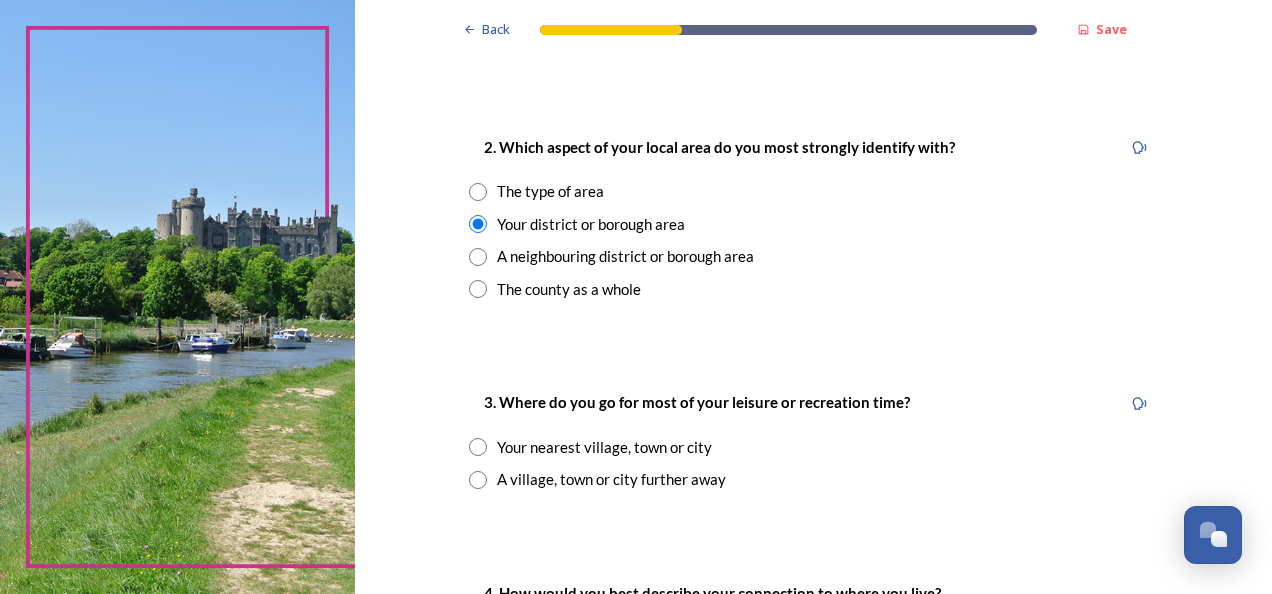 click on "Your nearest village, town or city" at bounding box center (604, 447) 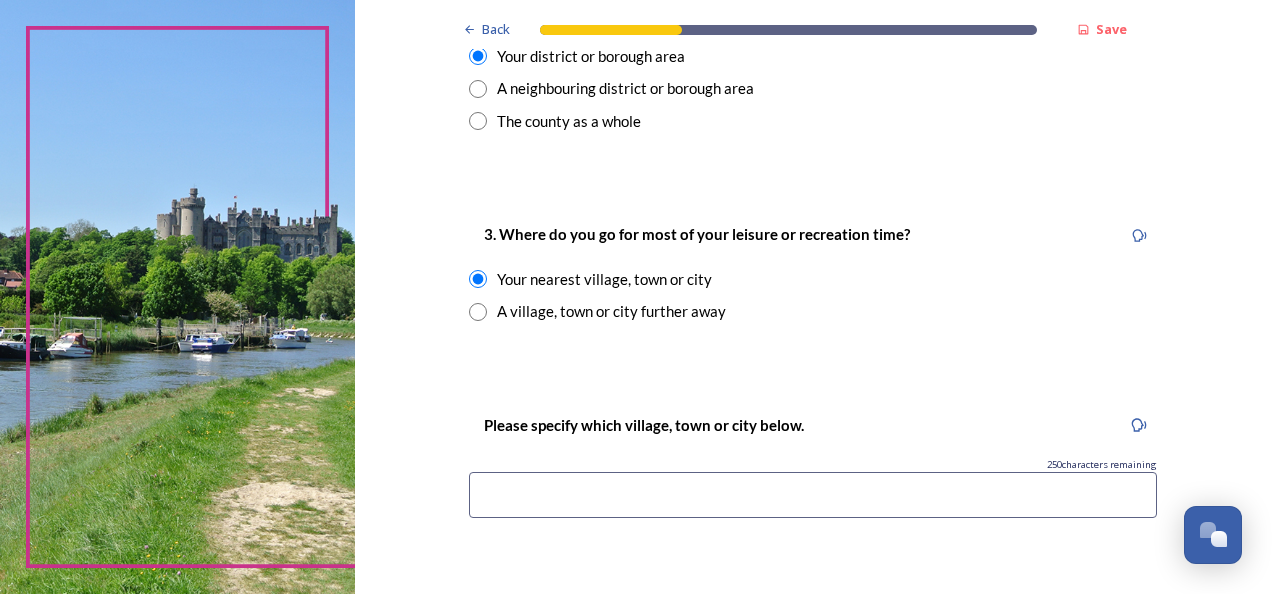 scroll, scrollTop: 925, scrollLeft: 0, axis: vertical 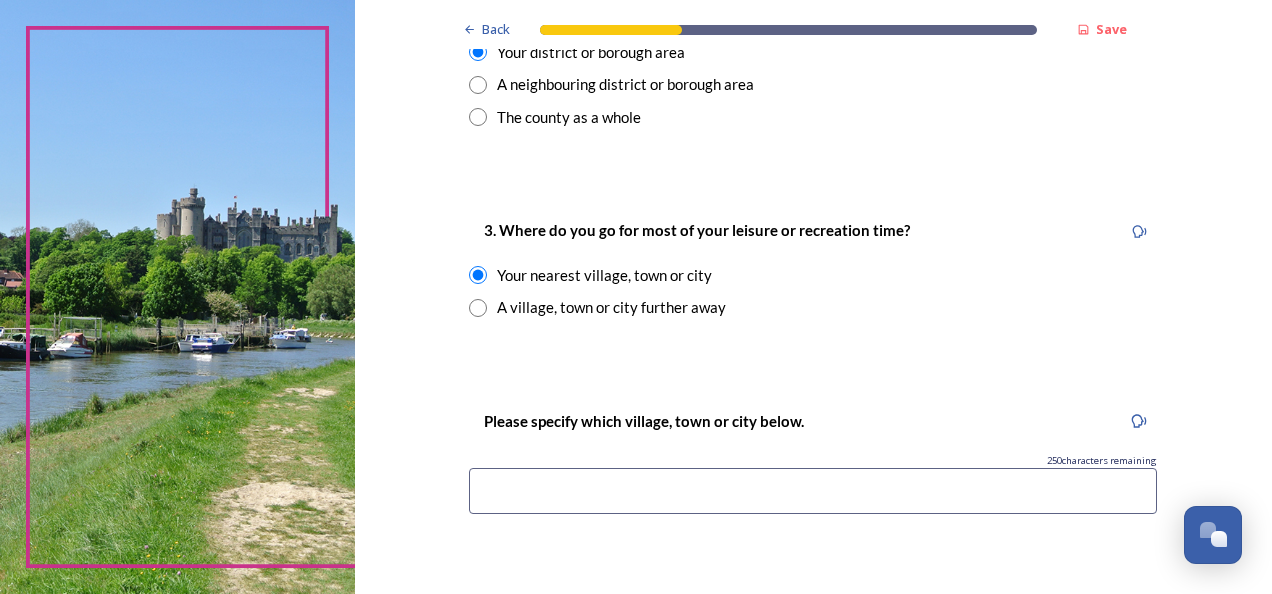 click at bounding box center [813, 491] 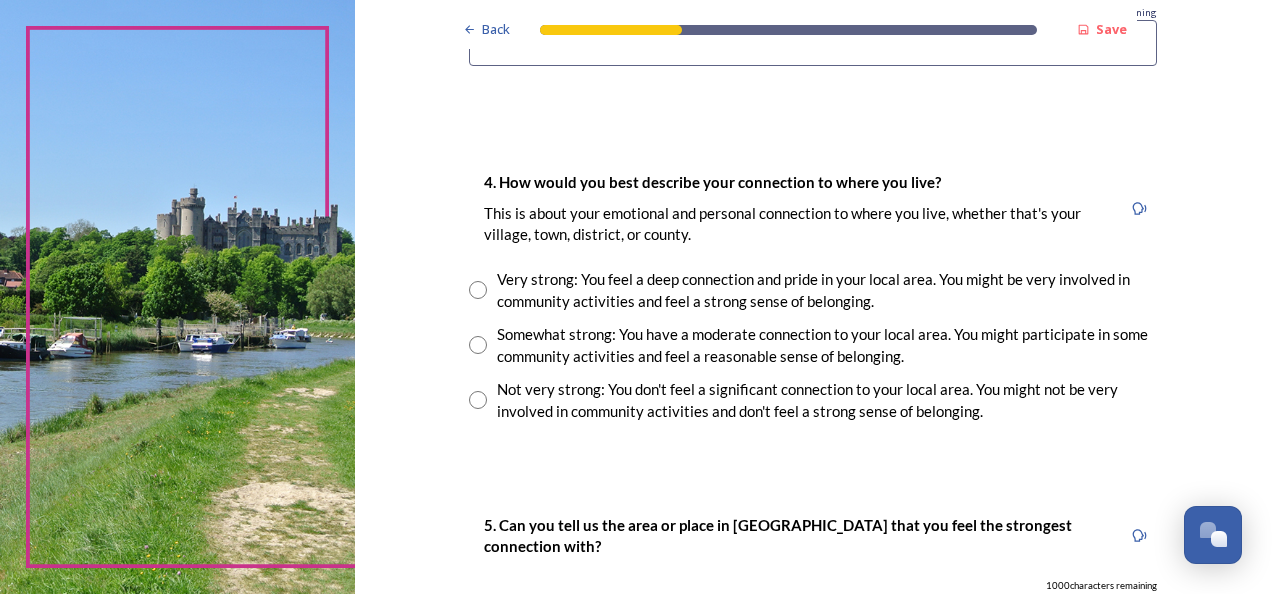 scroll, scrollTop: 1378, scrollLeft: 0, axis: vertical 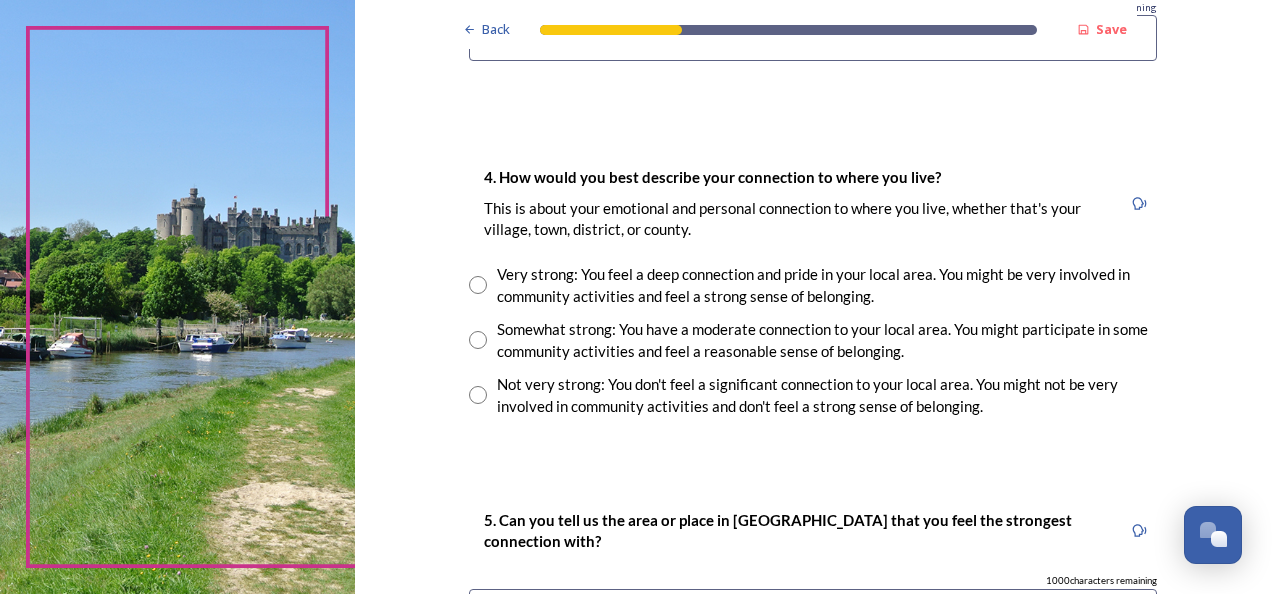 type on "Handcross" 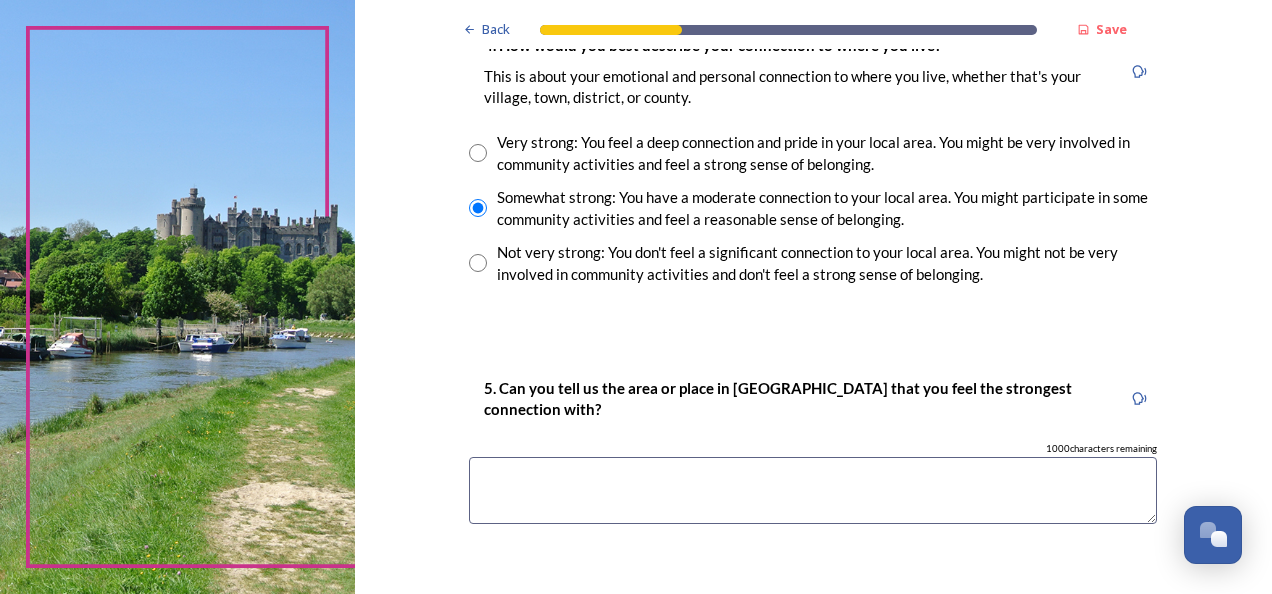 scroll, scrollTop: 1528, scrollLeft: 0, axis: vertical 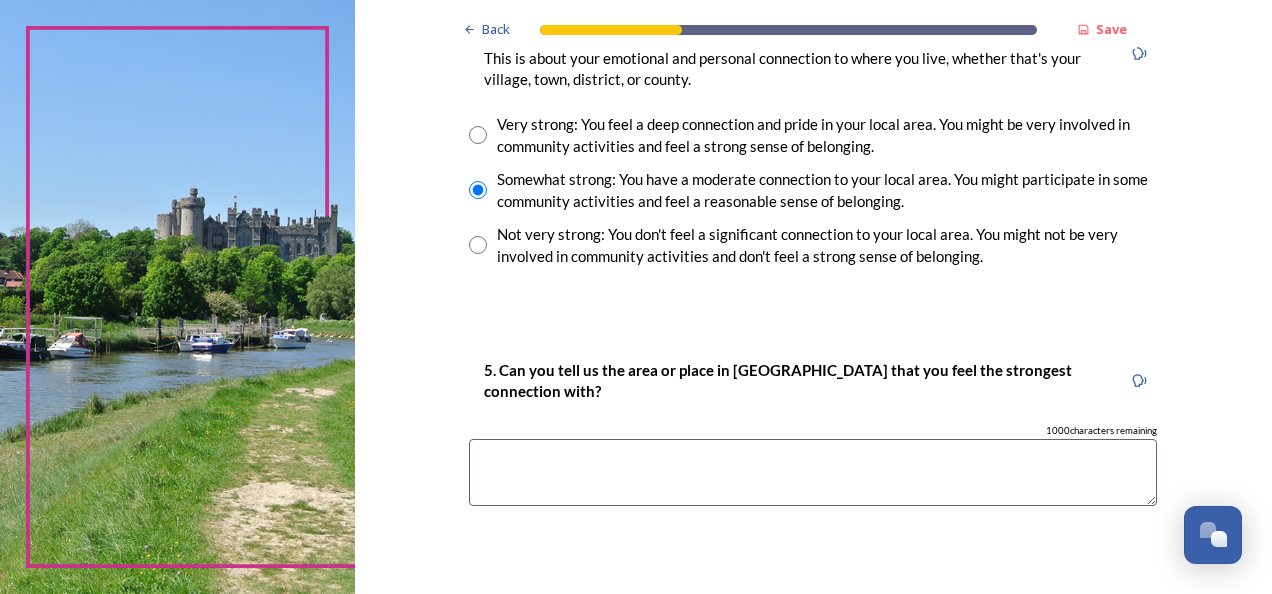 click at bounding box center (813, 472) 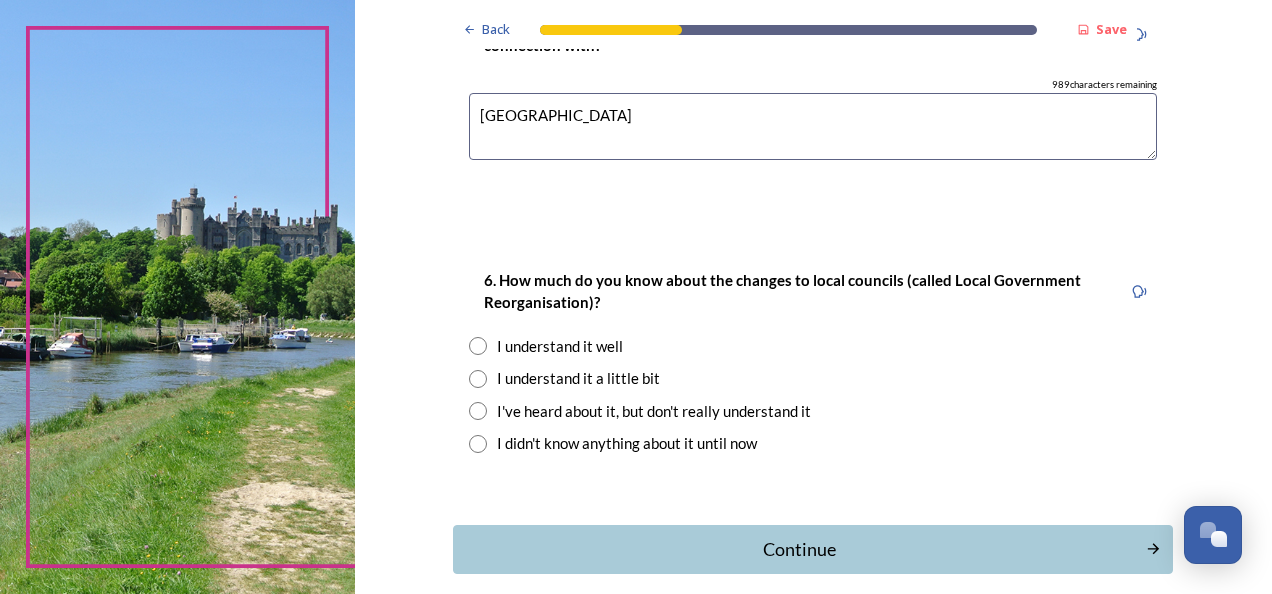 scroll, scrollTop: 1875, scrollLeft: 0, axis: vertical 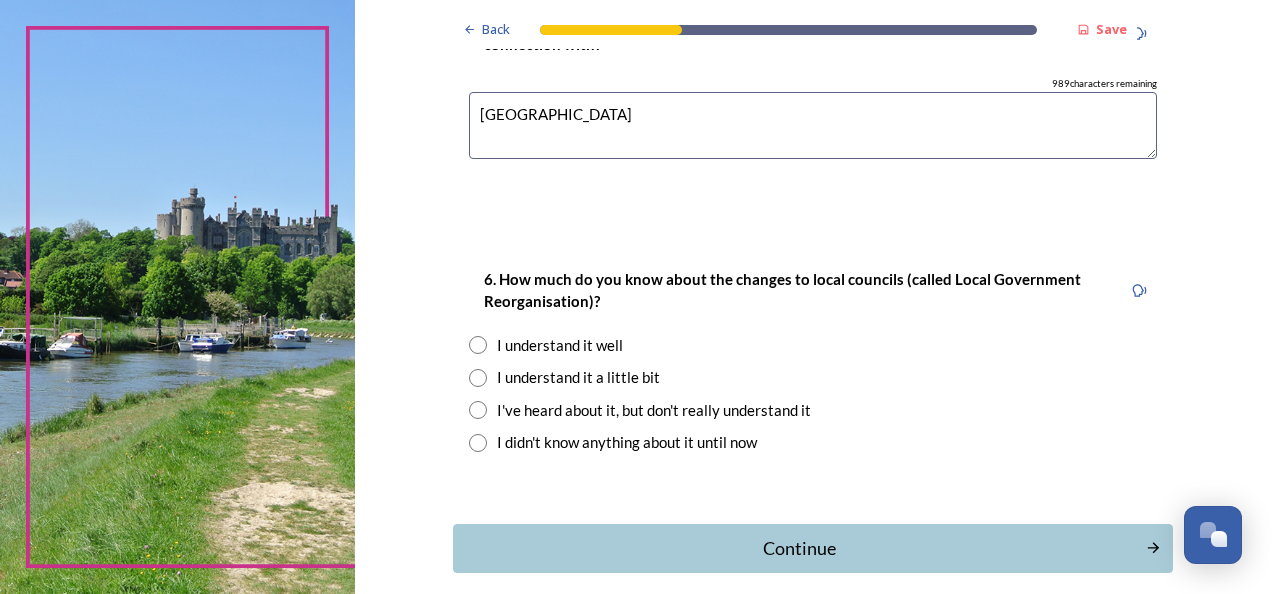 type on "South Downs" 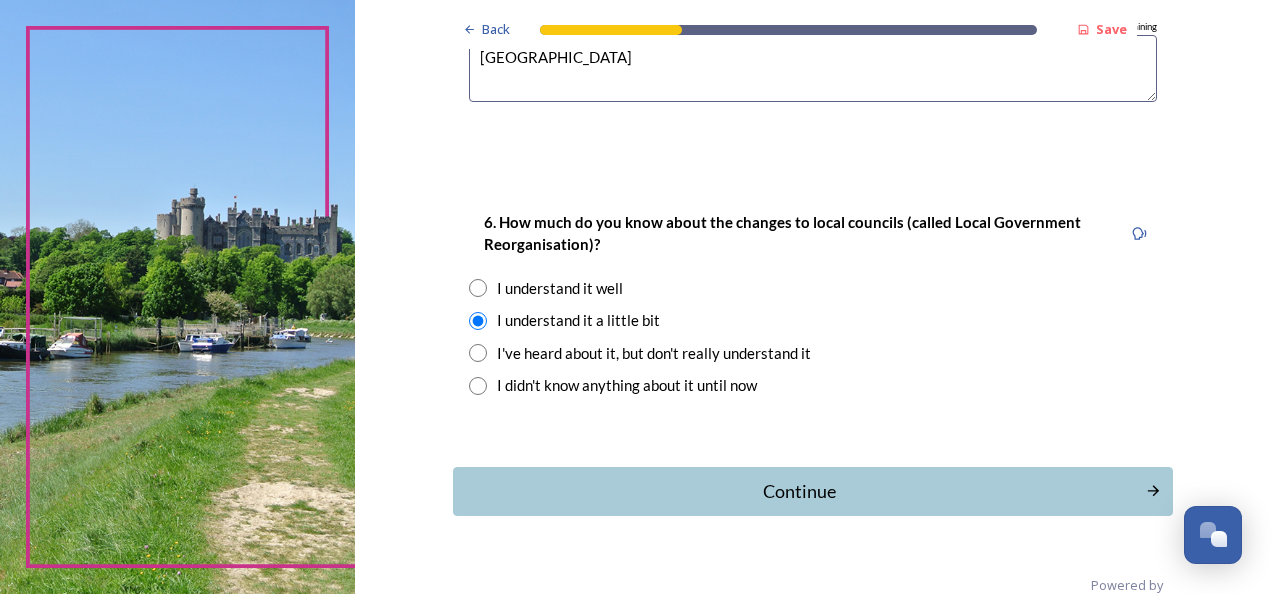 scroll, scrollTop: 1949, scrollLeft: 0, axis: vertical 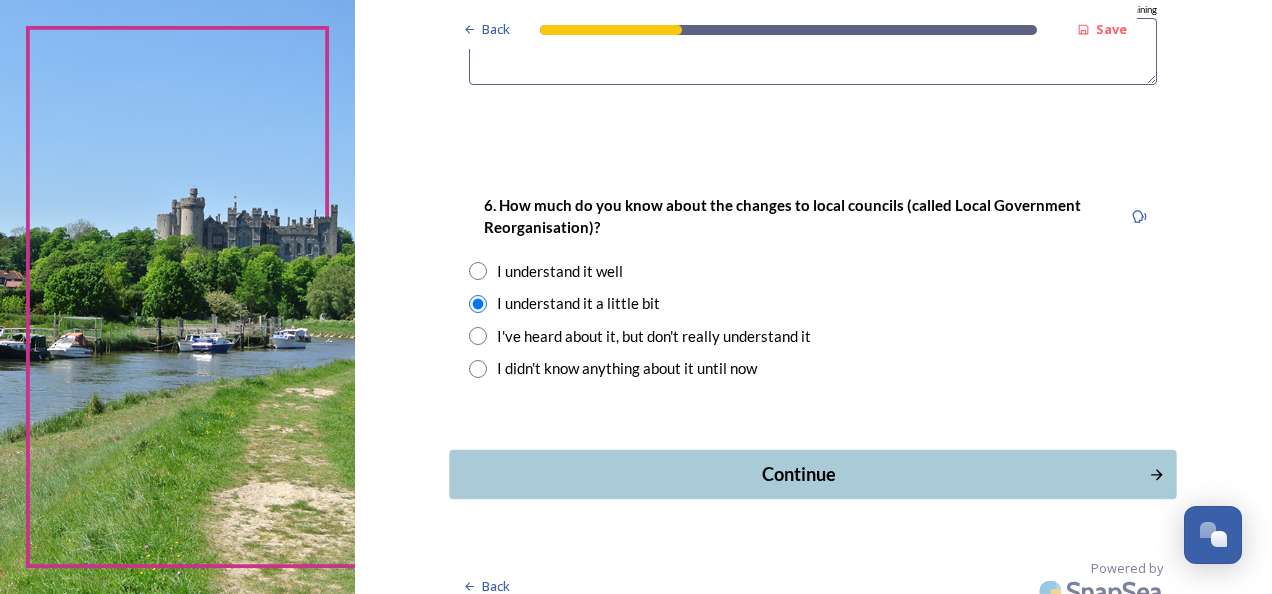 click on "Continue" at bounding box center (799, 474) 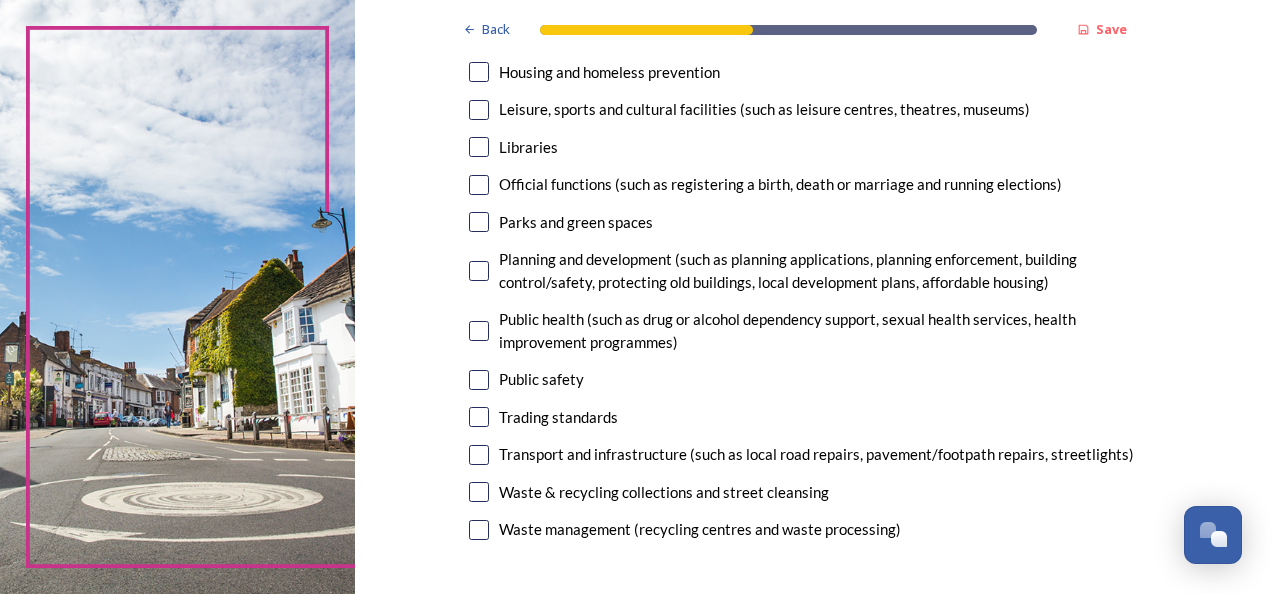 scroll, scrollTop: 558, scrollLeft: 0, axis: vertical 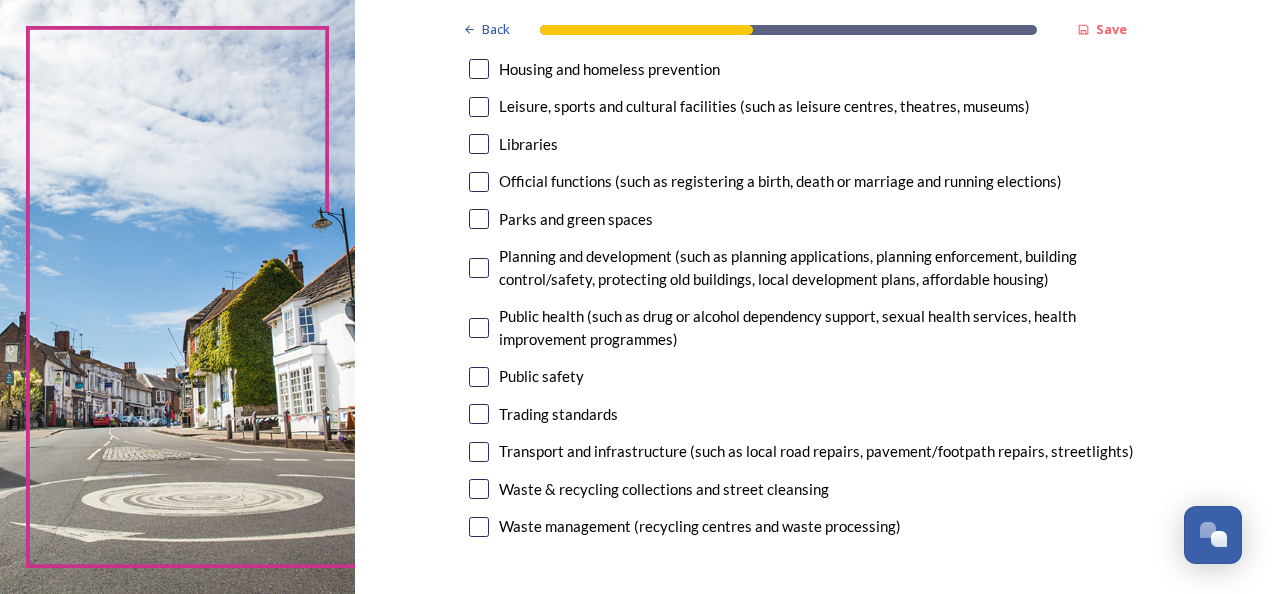click on "Parks and green spaces" at bounding box center [576, 219] 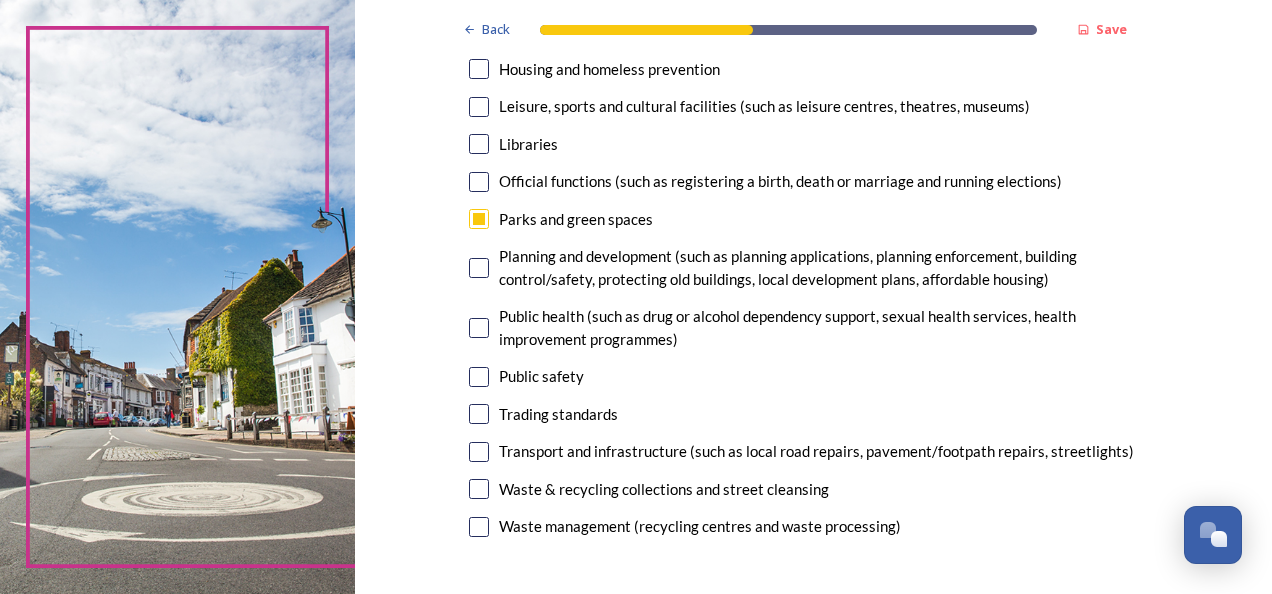 click at bounding box center [479, 219] 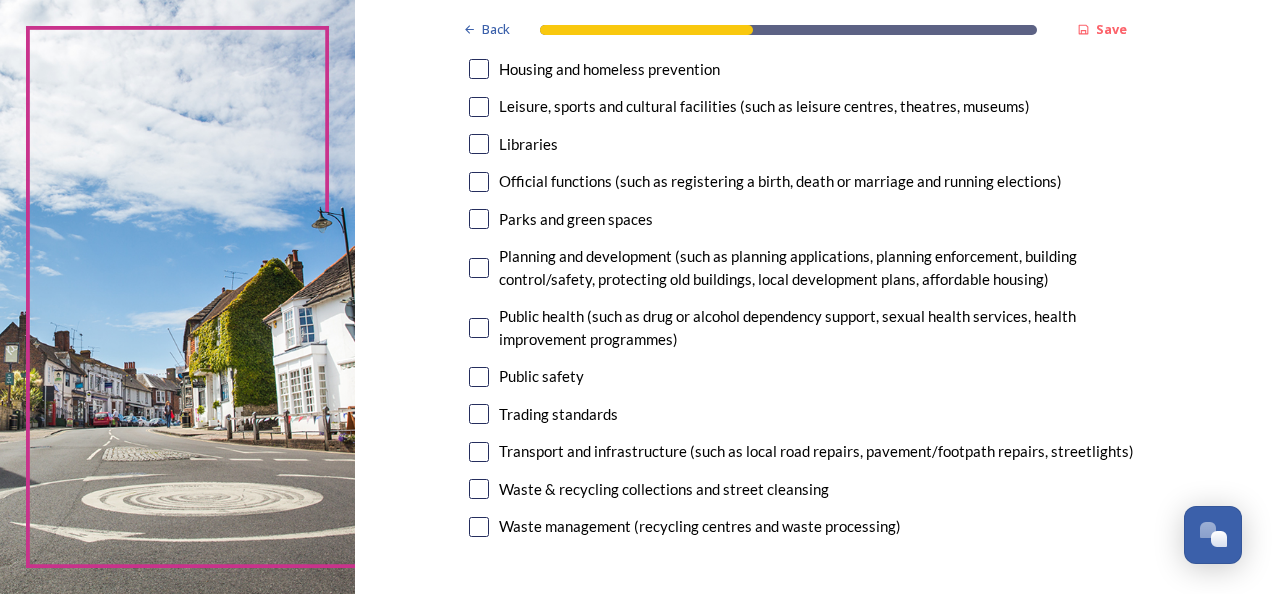 click at bounding box center [479, 219] 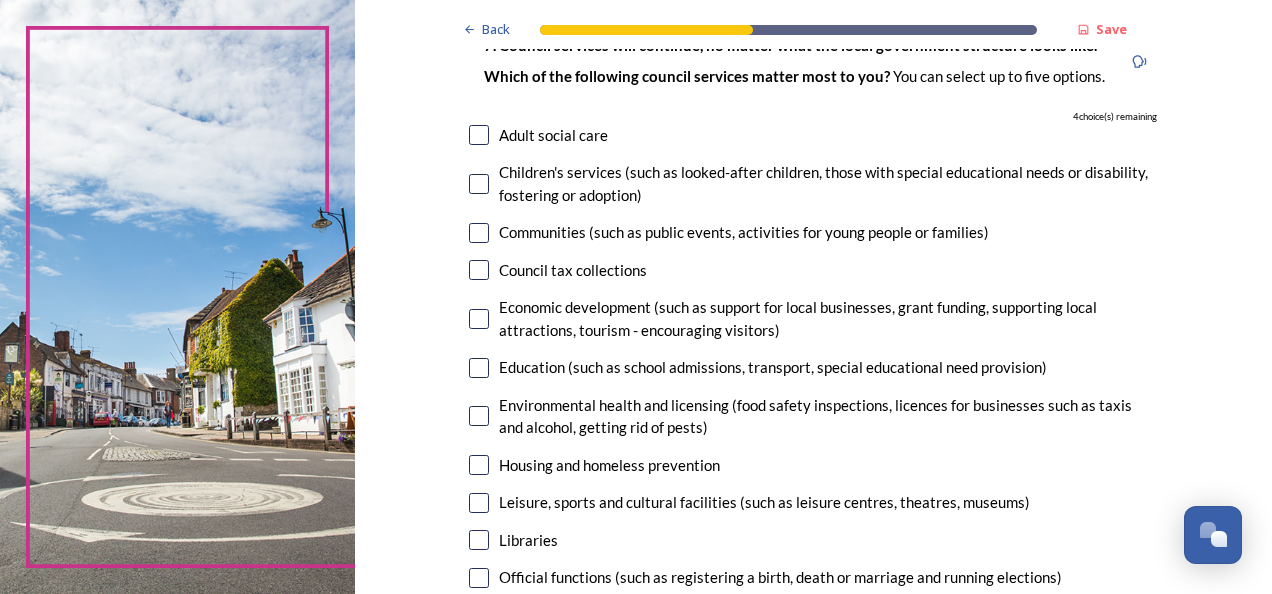 scroll, scrollTop: 128, scrollLeft: 0, axis: vertical 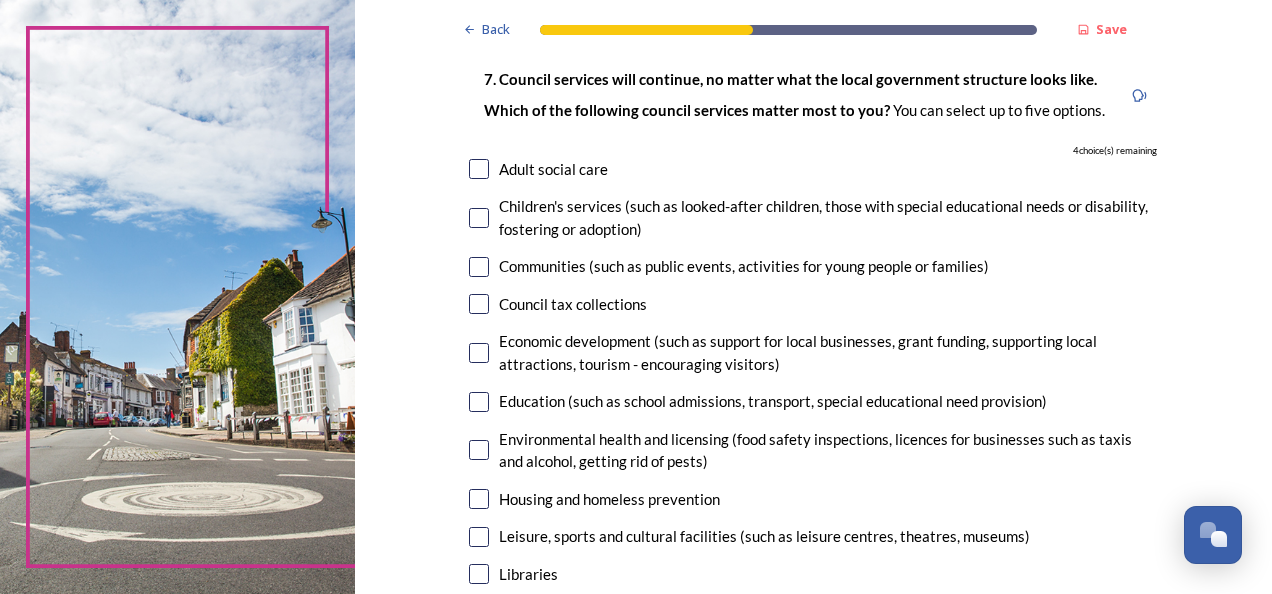 click at bounding box center (479, 267) 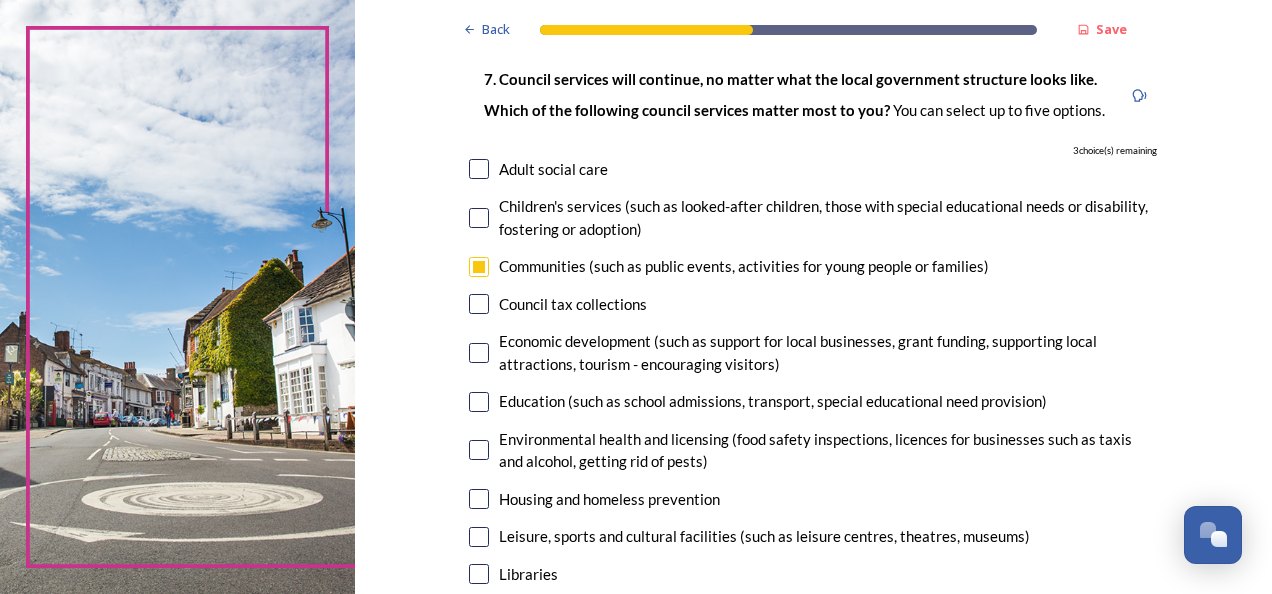 click at bounding box center (479, 353) 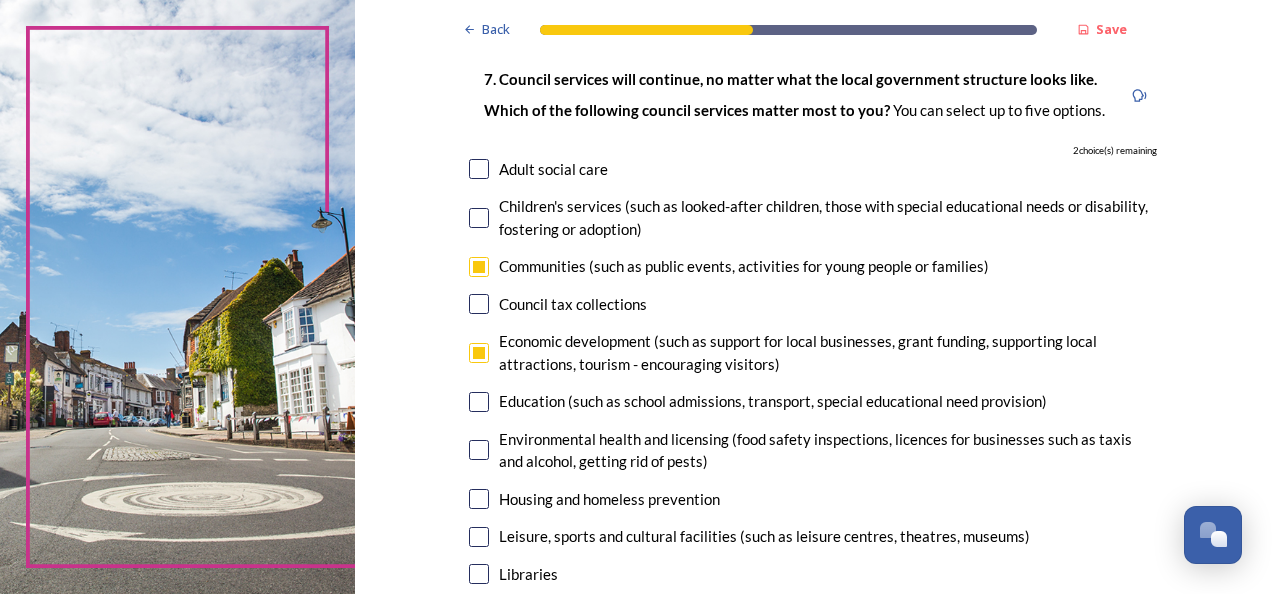 click at bounding box center (479, 402) 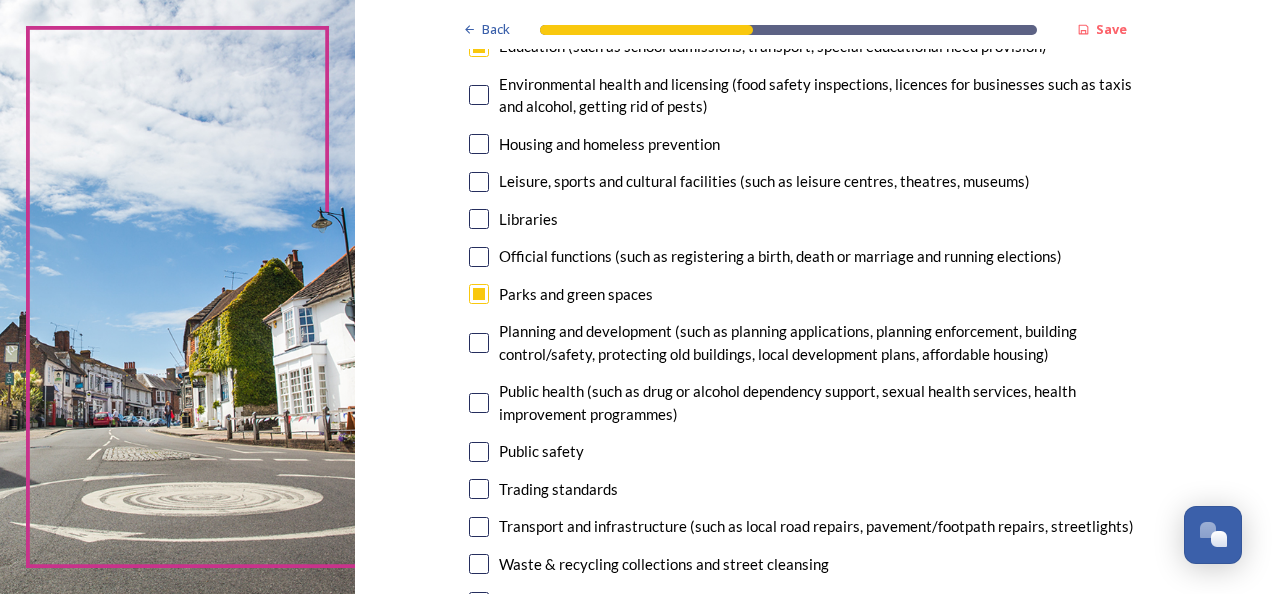 scroll, scrollTop: 484, scrollLeft: 0, axis: vertical 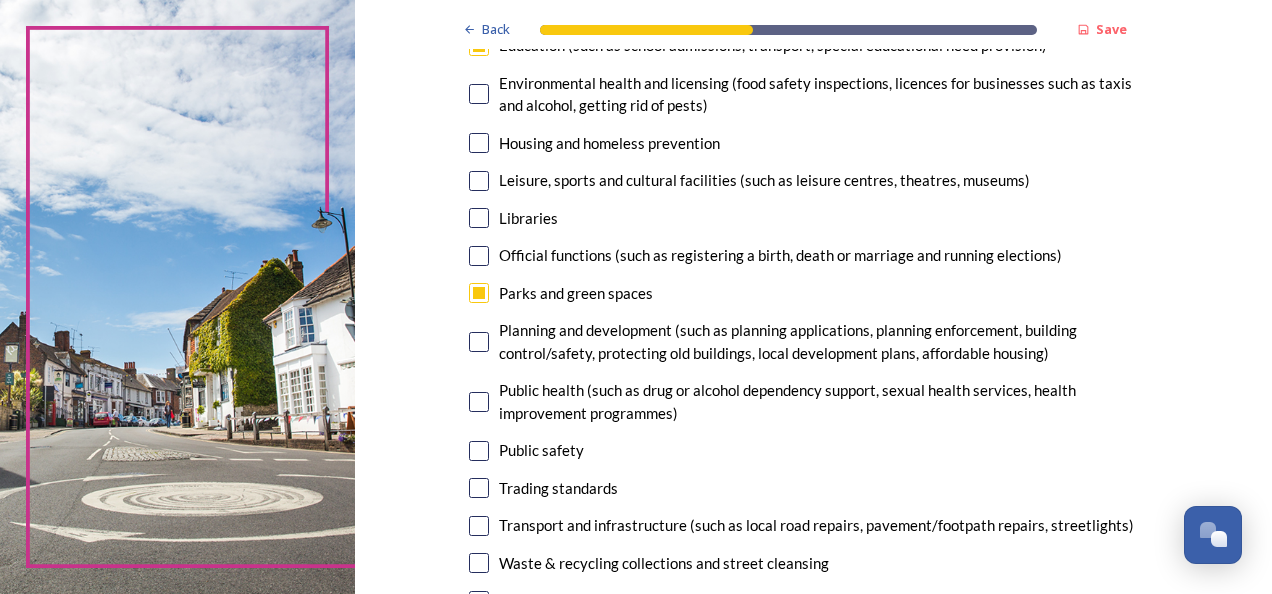 click at bounding box center (479, 526) 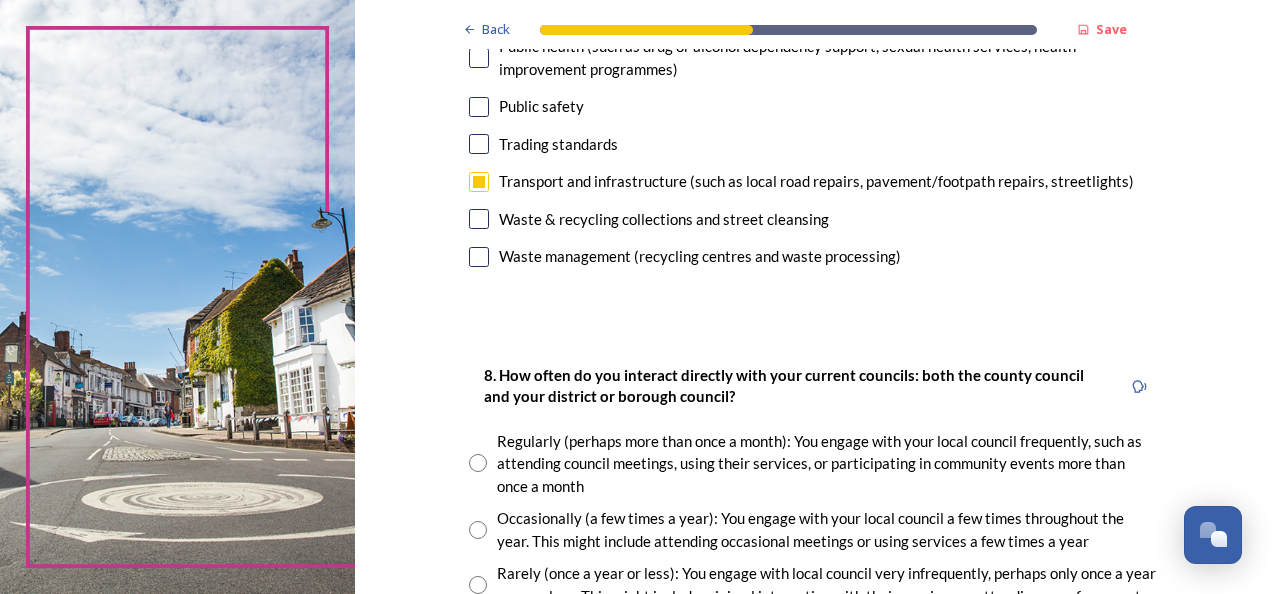 scroll, scrollTop: 926, scrollLeft: 0, axis: vertical 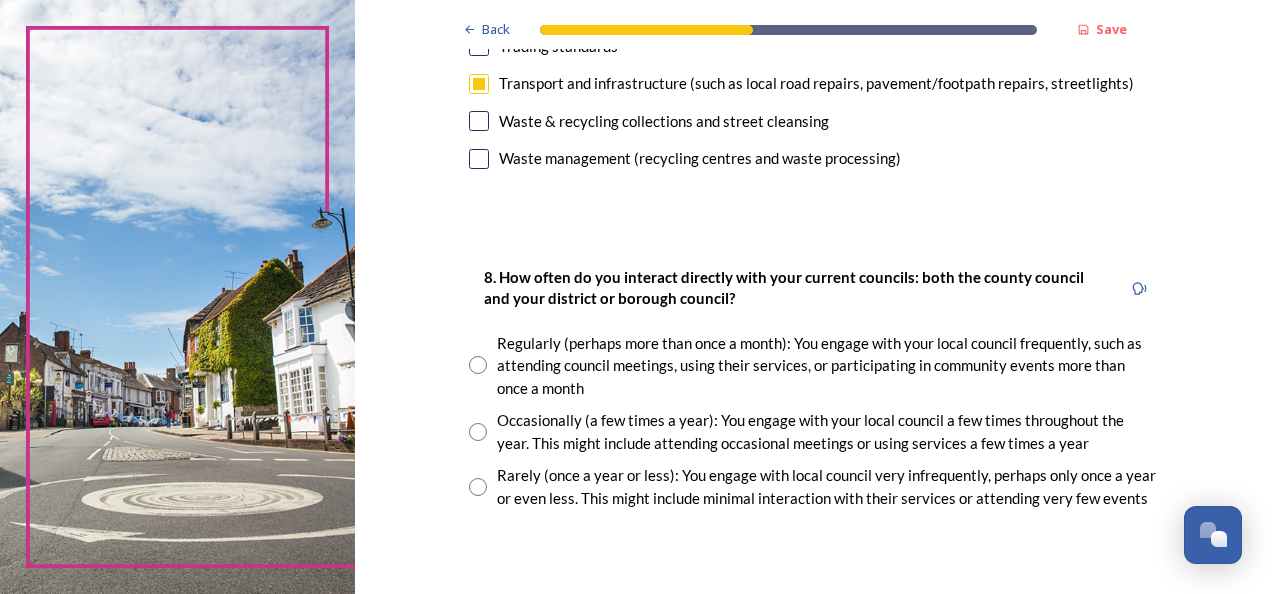click on "Rarely (once a year or less): You engage with local council very infrequently, perhaps only once a year or even less. This might include minimal interaction with their services or attending very few events" at bounding box center [827, 486] 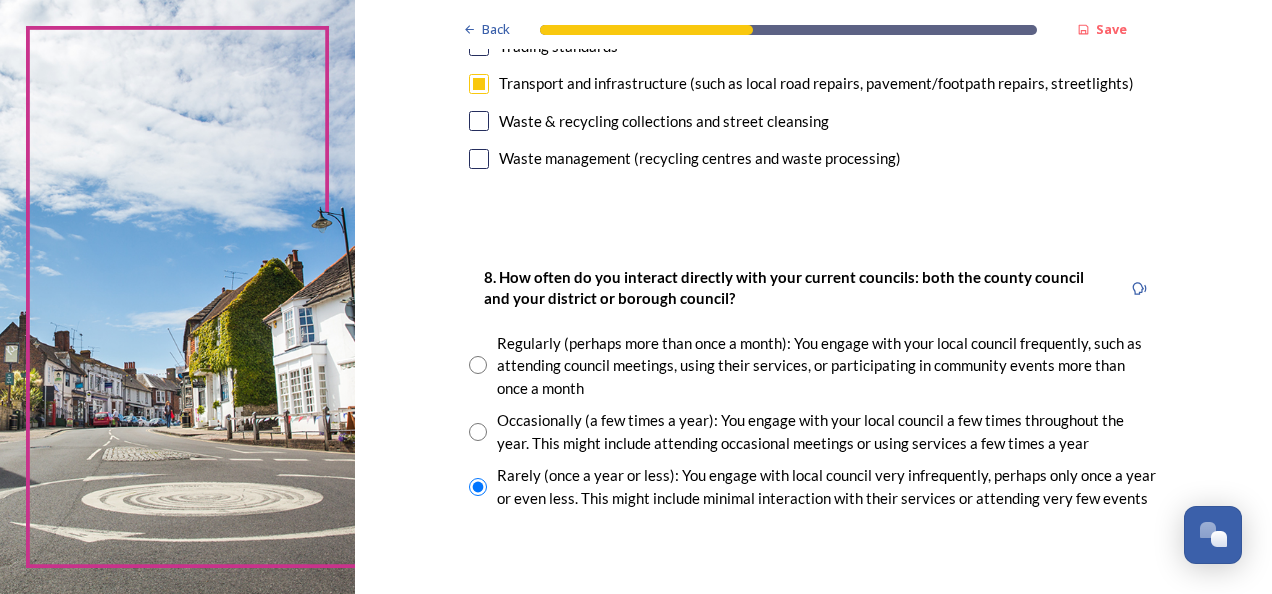 click on "Rarely (once a year or less): You engage with local council very infrequently, perhaps only once a year or even less. This might include minimal interaction with their services or attending very few events" at bounding box center (827, 486) 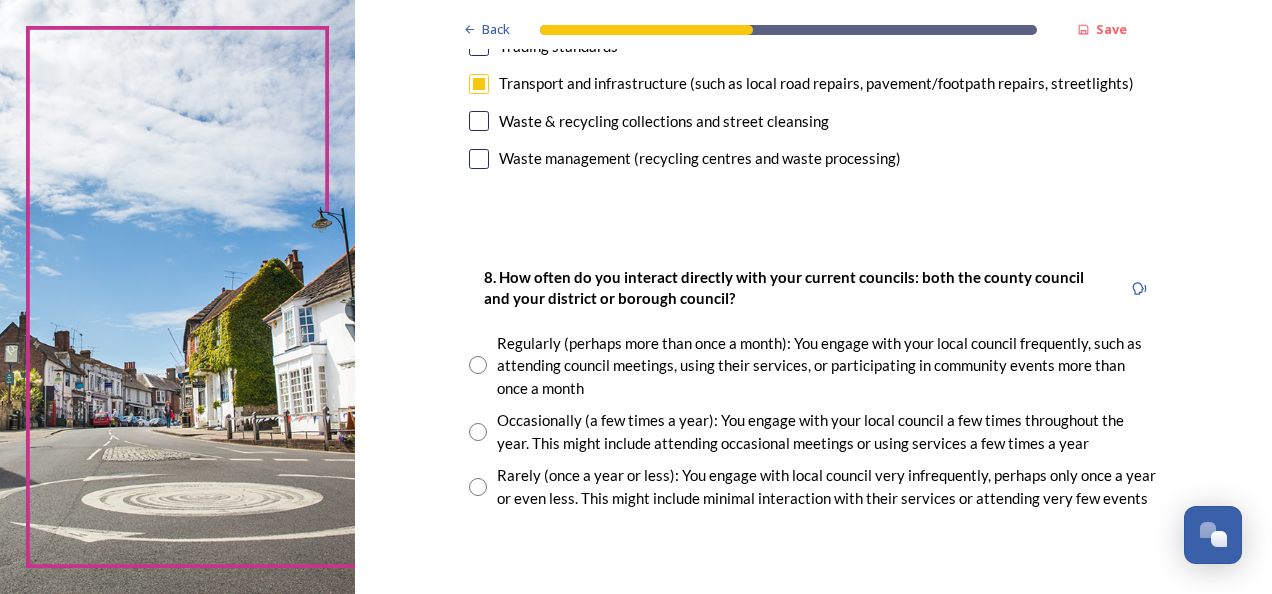 click on "Occasionally (a few times a year): You engage with your local council a few times throughout the year. This might include attending occasional meetings or using services a few times a year" at bounding box center [827, 431] 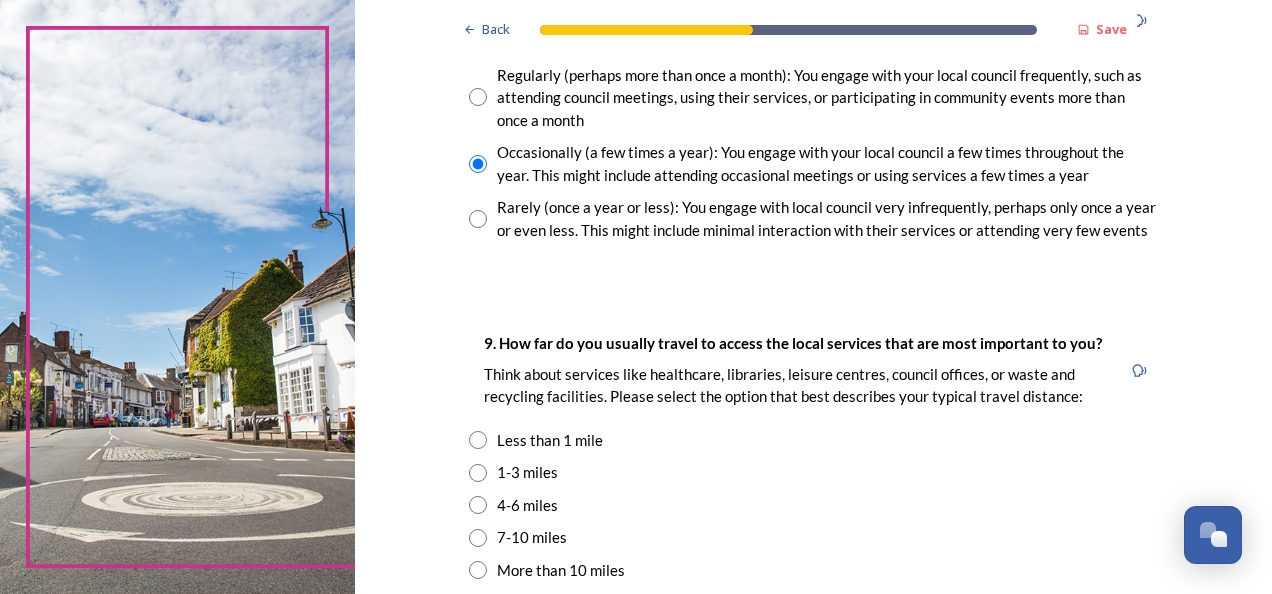 scroll, scrollTop: 1195, scrollLeft: 0, axis: vertical 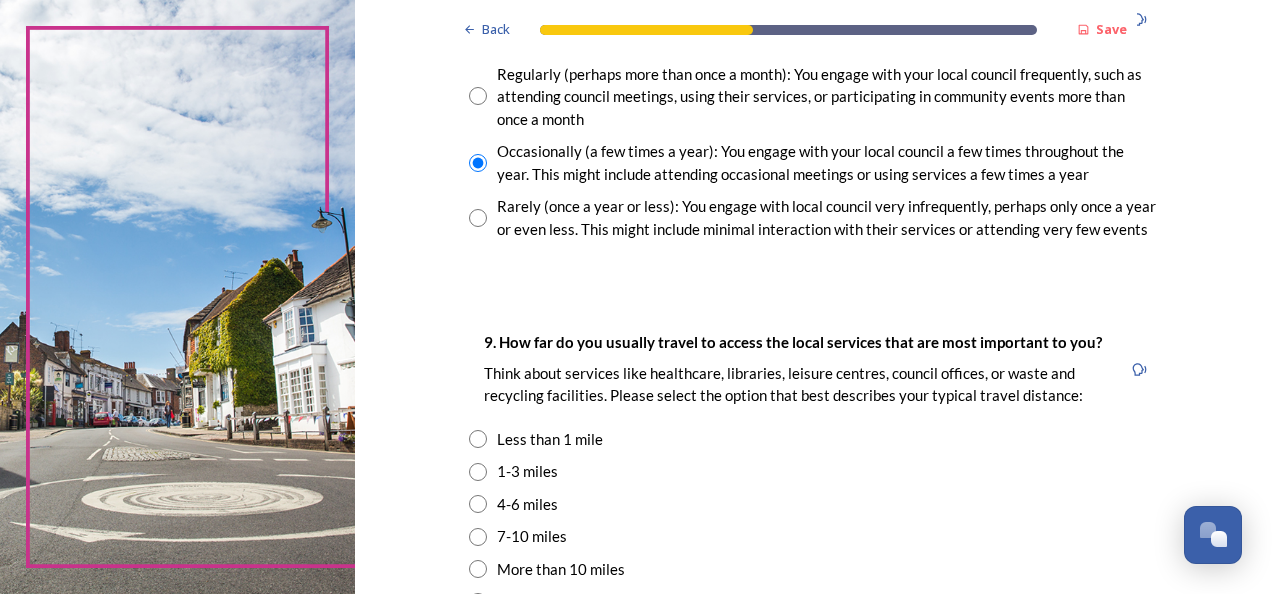 click on "4-6 miles" at bounding box center (527, 504) 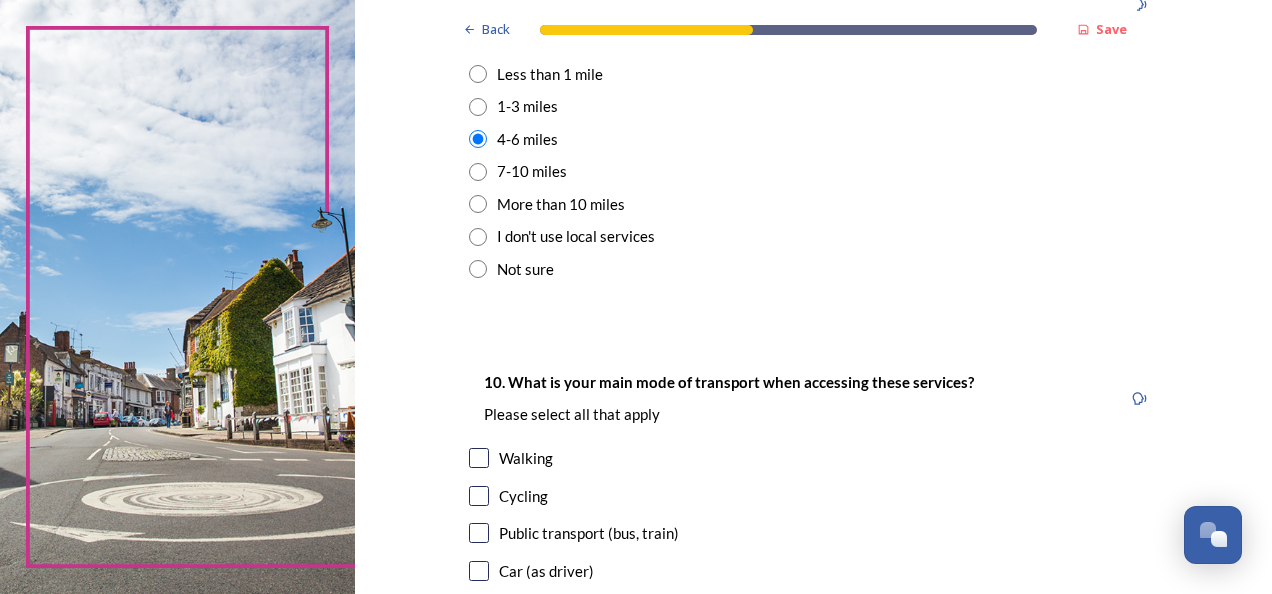 scroll, scrollTop: 1641, scrollLeft: 0, axis: vertical 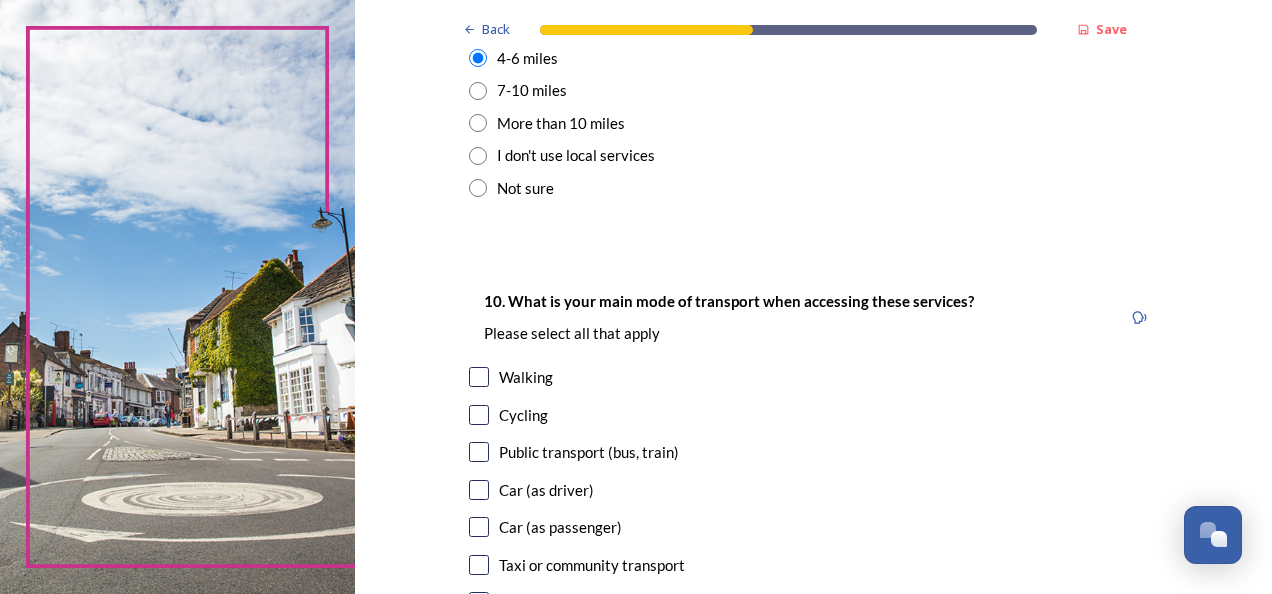 click on "Car (as driver)" at bounding box center (546, 490) 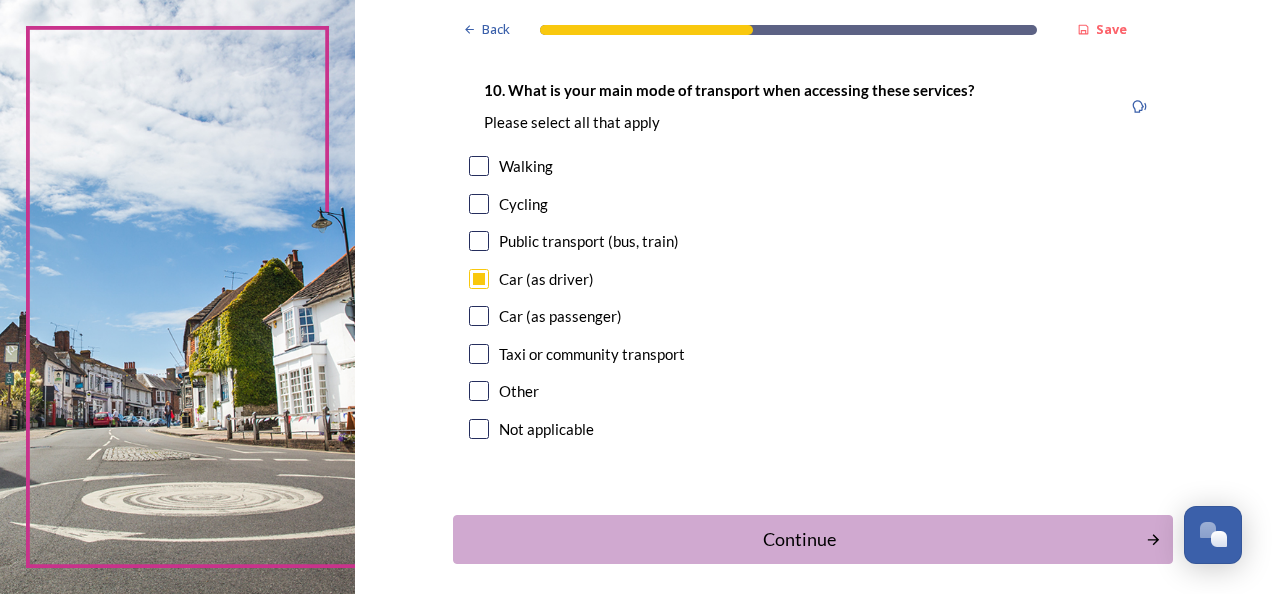 scroll, scrollTop: 1937, scrollLeft: 0, axis: vertical 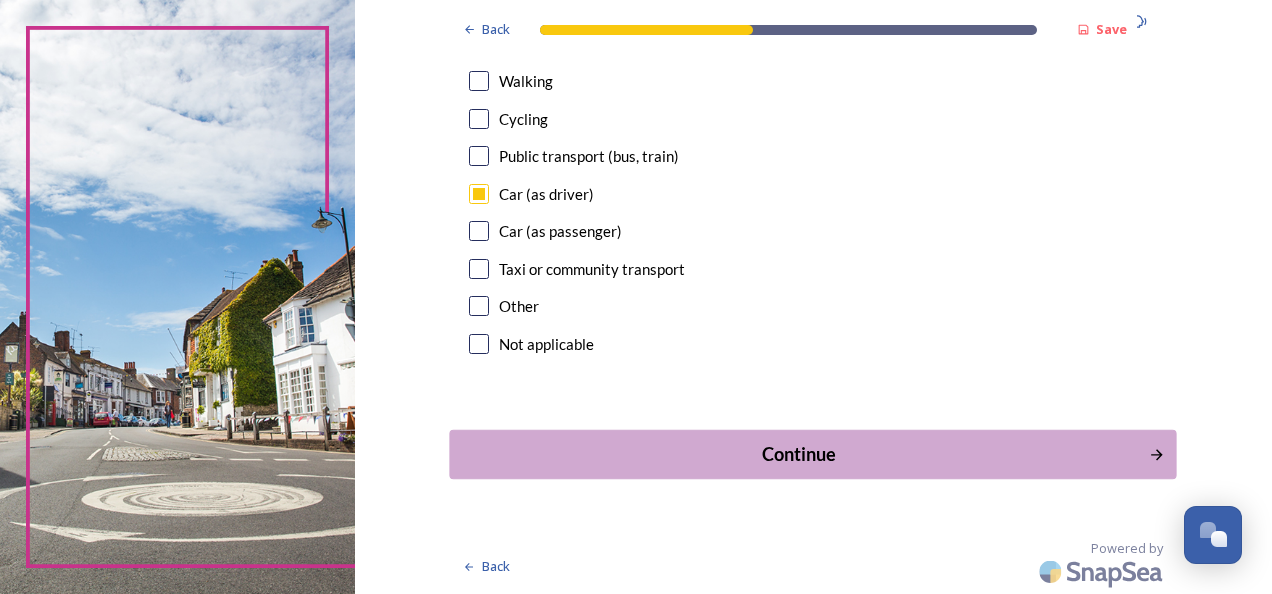 click on "Continue" at bounding box center (799, 454) 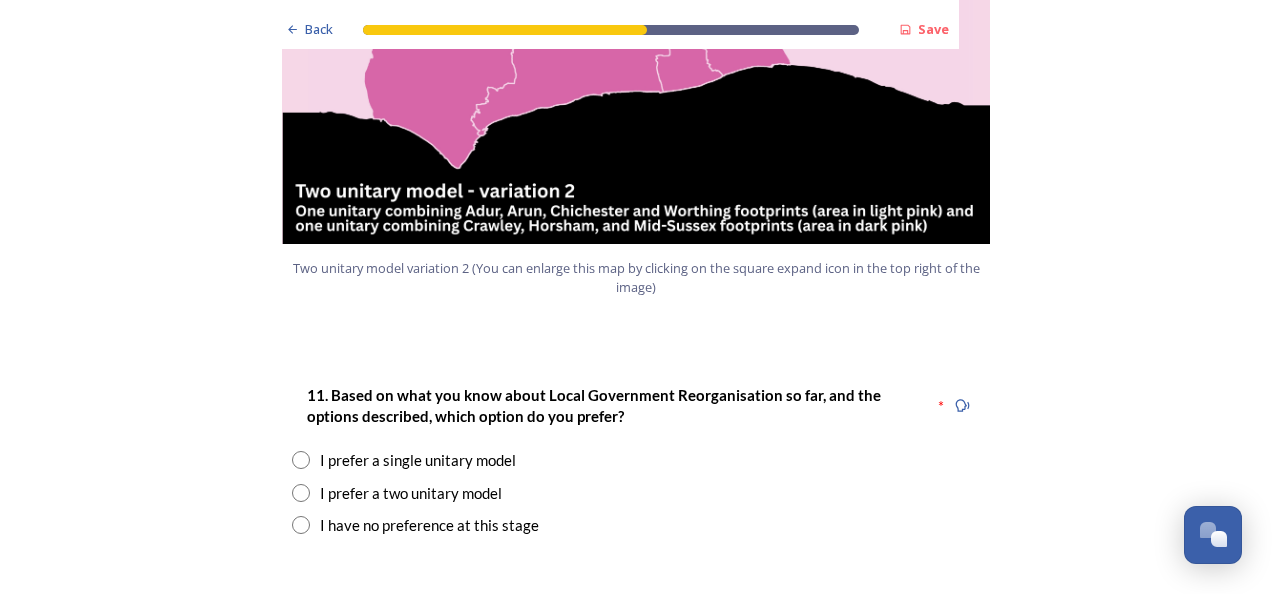 scroll, scrollTop: 2416, scrollLeft: 0, axis: vertical 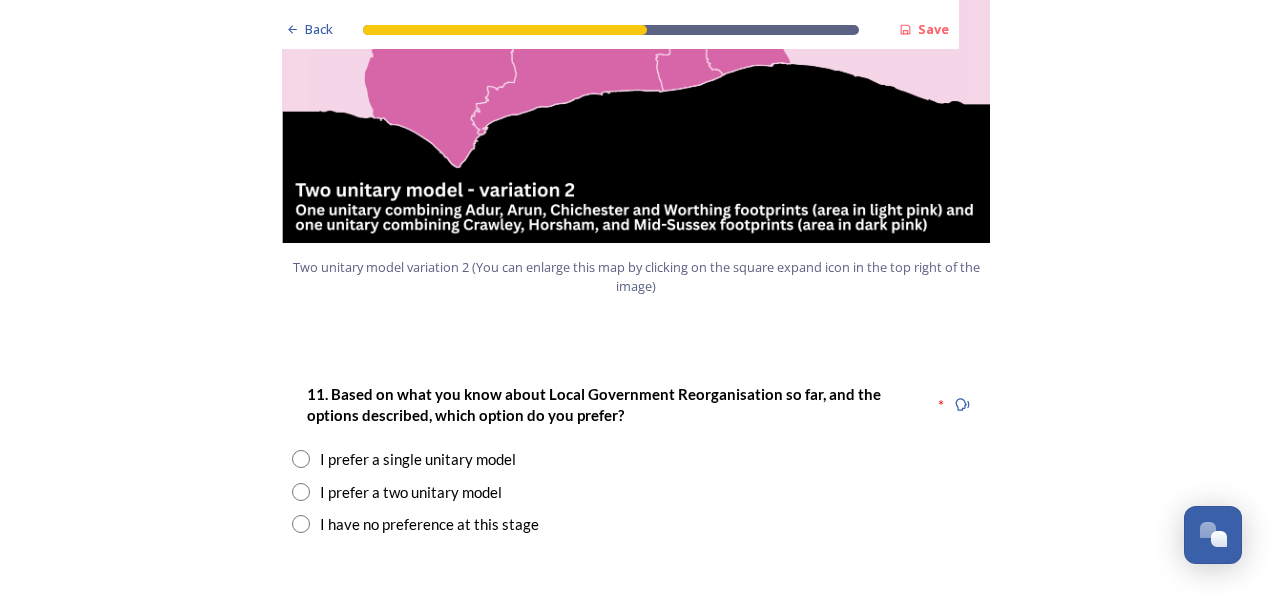 click on "I prefer a two unitary model" at bounding box center (411, 492) 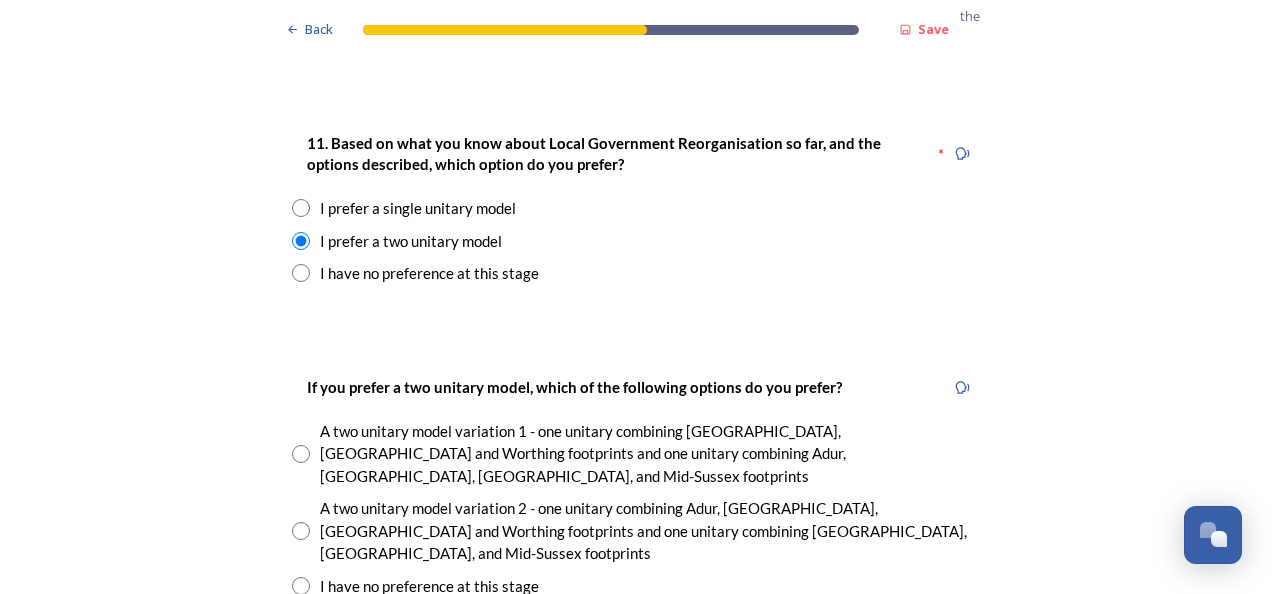 scroll, scrollTop: 2672, scrollLeft: 0, axis: vertical 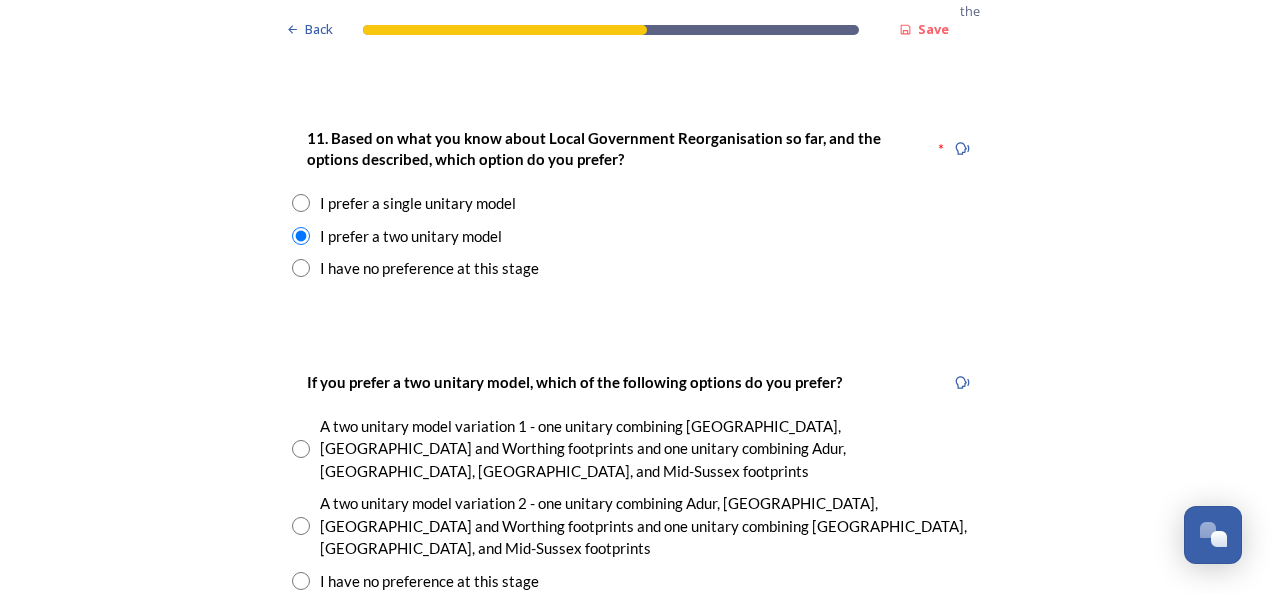 click on "A two unitary model variation 2 - one unitary combining Adur, Arun, Chichester and Worthing footprints and one unitary combining Crawley, Horsham, and Mid-Sussex footprints" at bounding box center (650, 526) 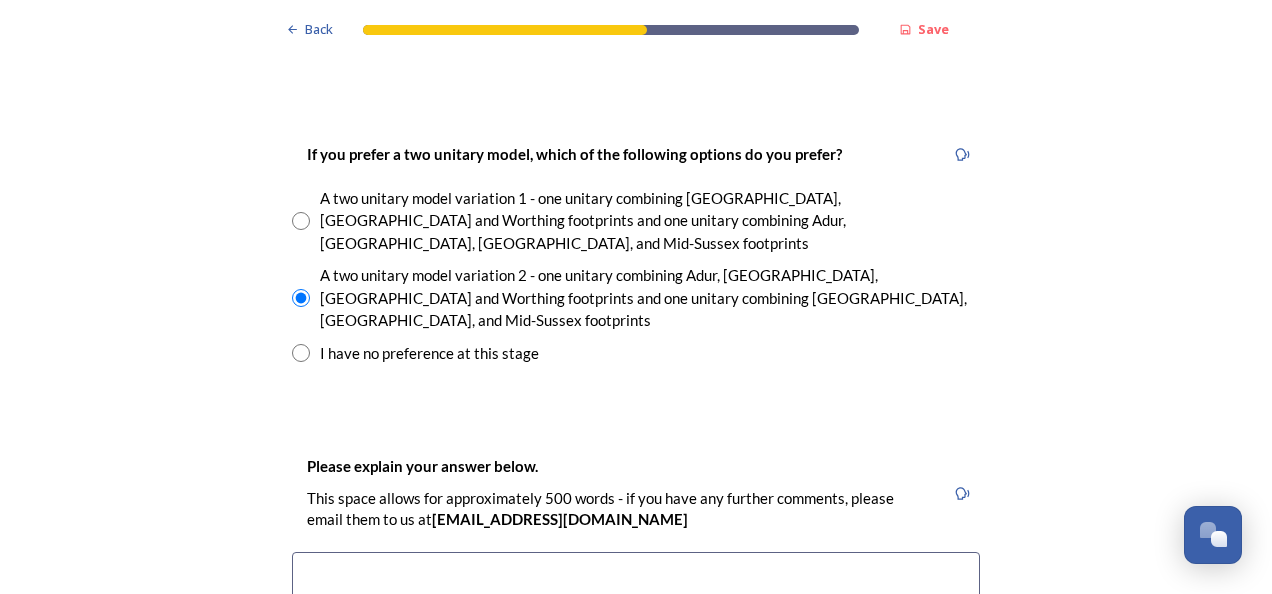 scroll, scrollTop: 2984, scrollLeft: 0, axis: vertical 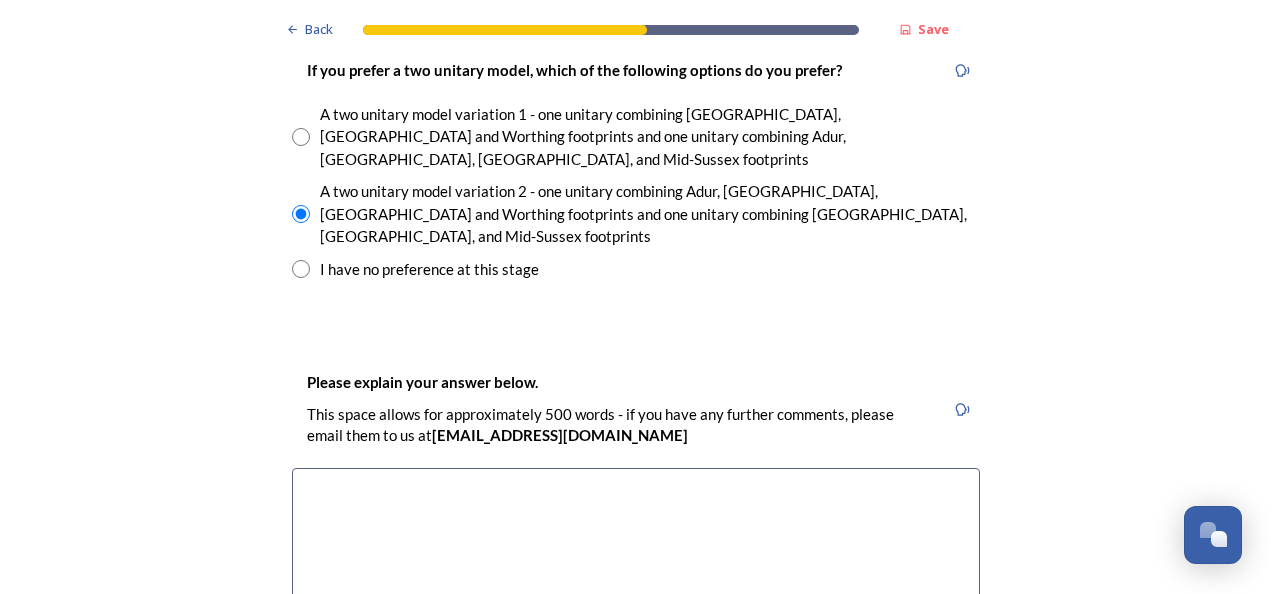 click at bounding box center (636, 580) 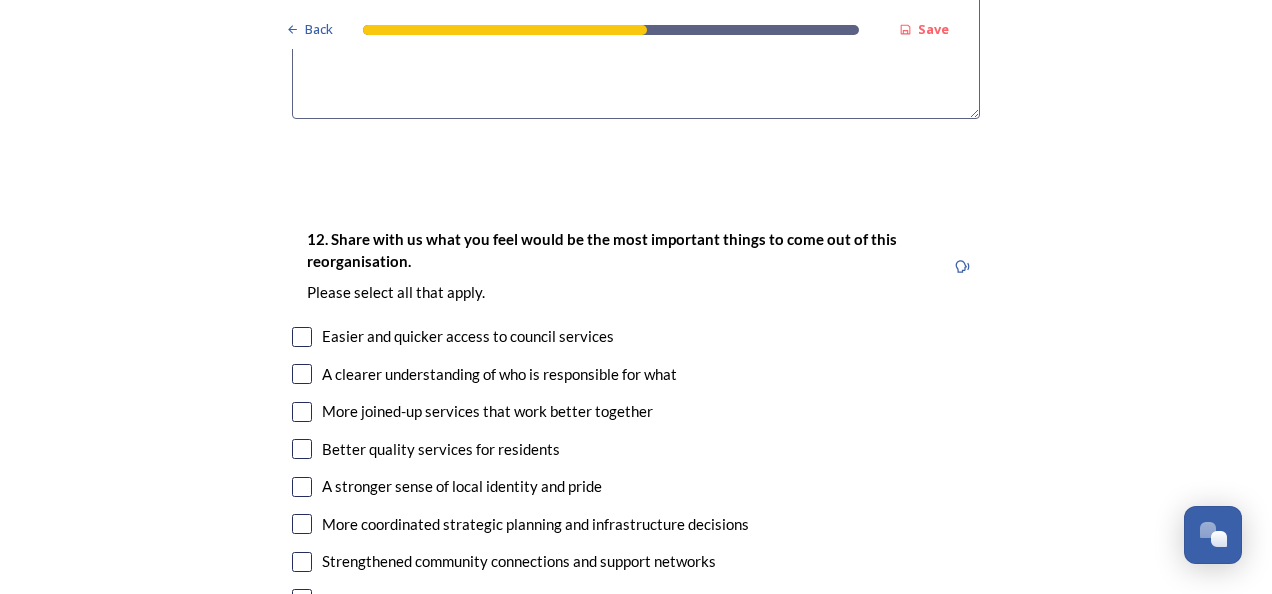 scroll, scrollTop: 3557, scrollLeft: 0, axis: vertical 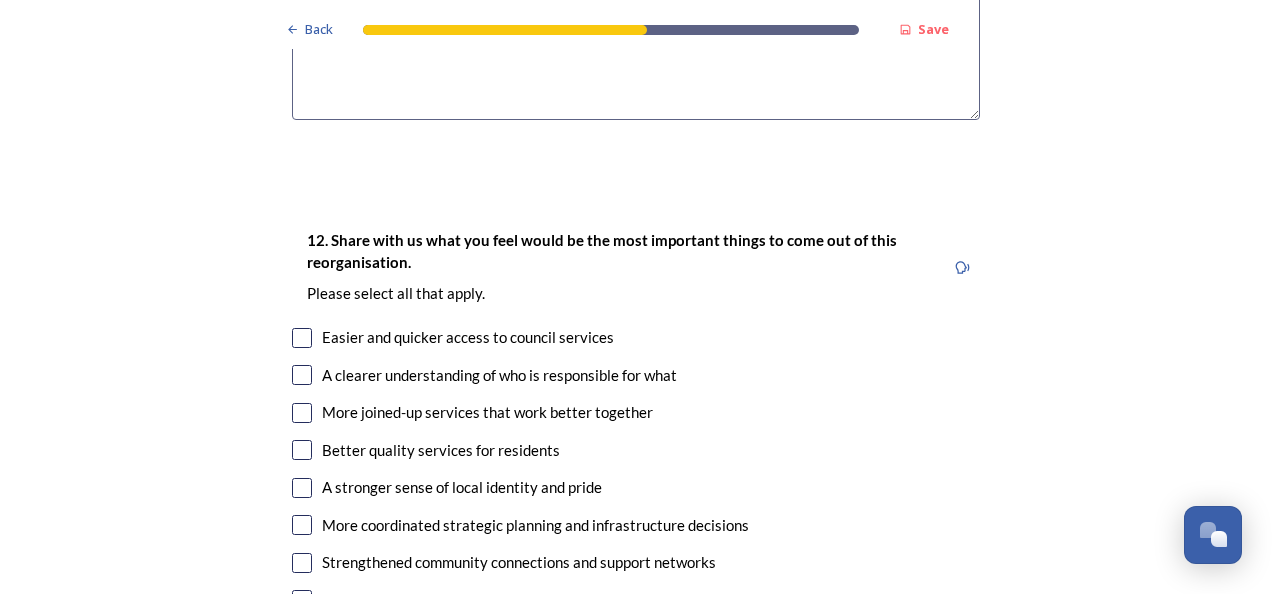 type on "A single unitary would be too large and remote from many residents.
Variation 2 of the two unitary model groups the authorities in a more logical way, combining those which already work together and have most in common." 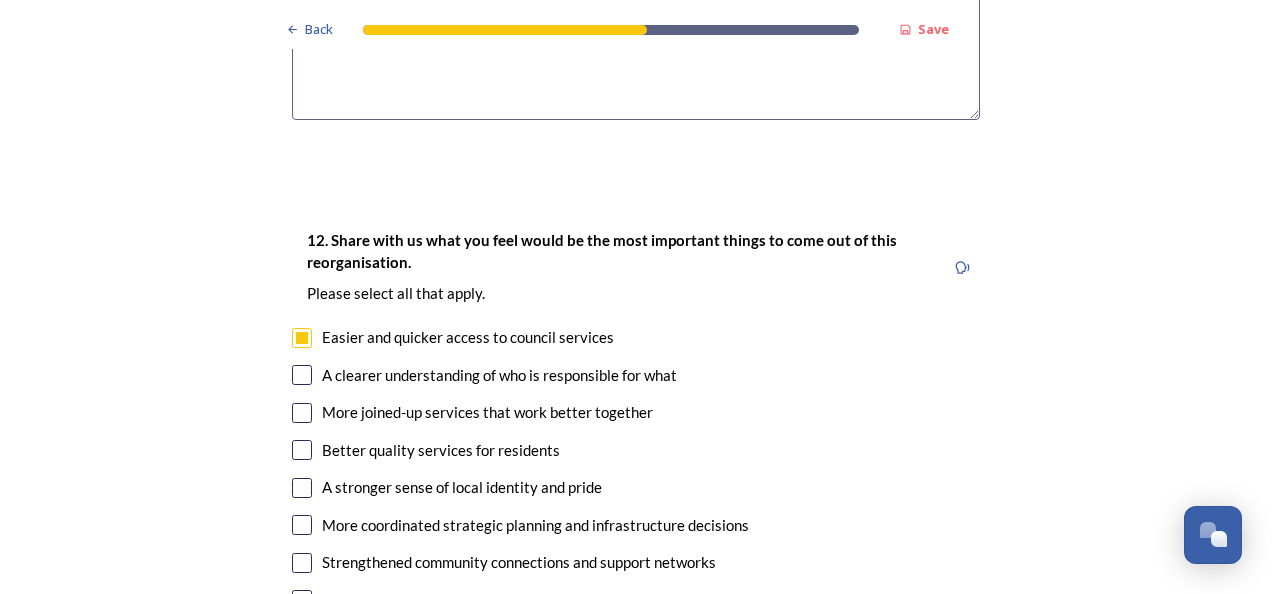 click at bounding box center (302, 375) 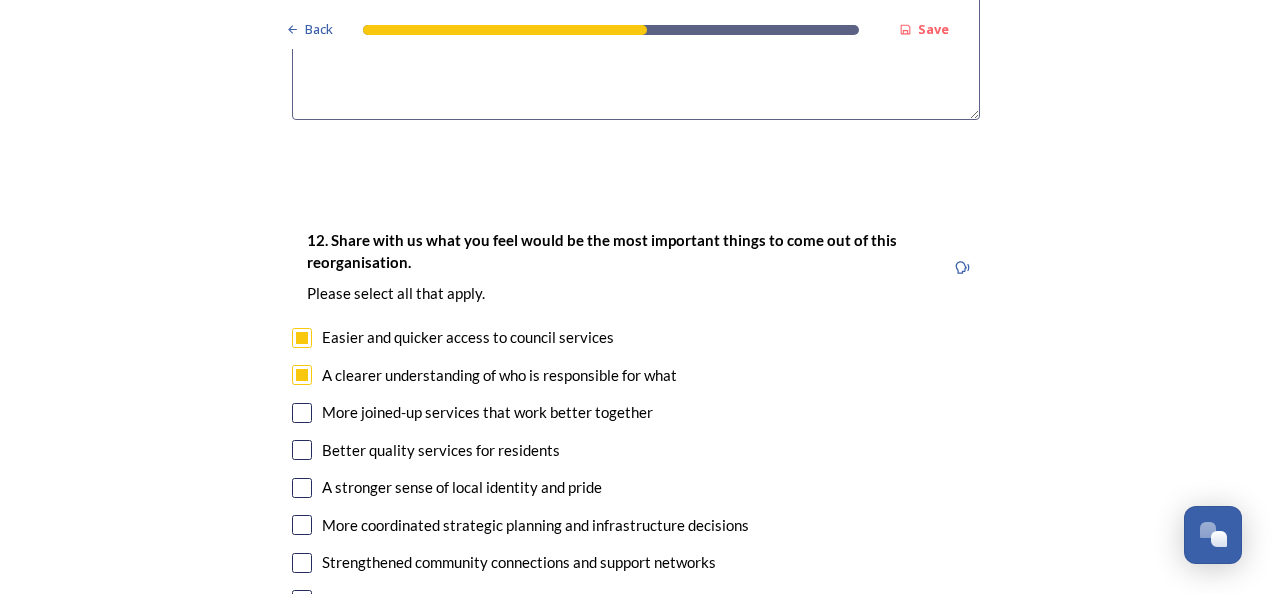 click at bounding box center (302, 413) 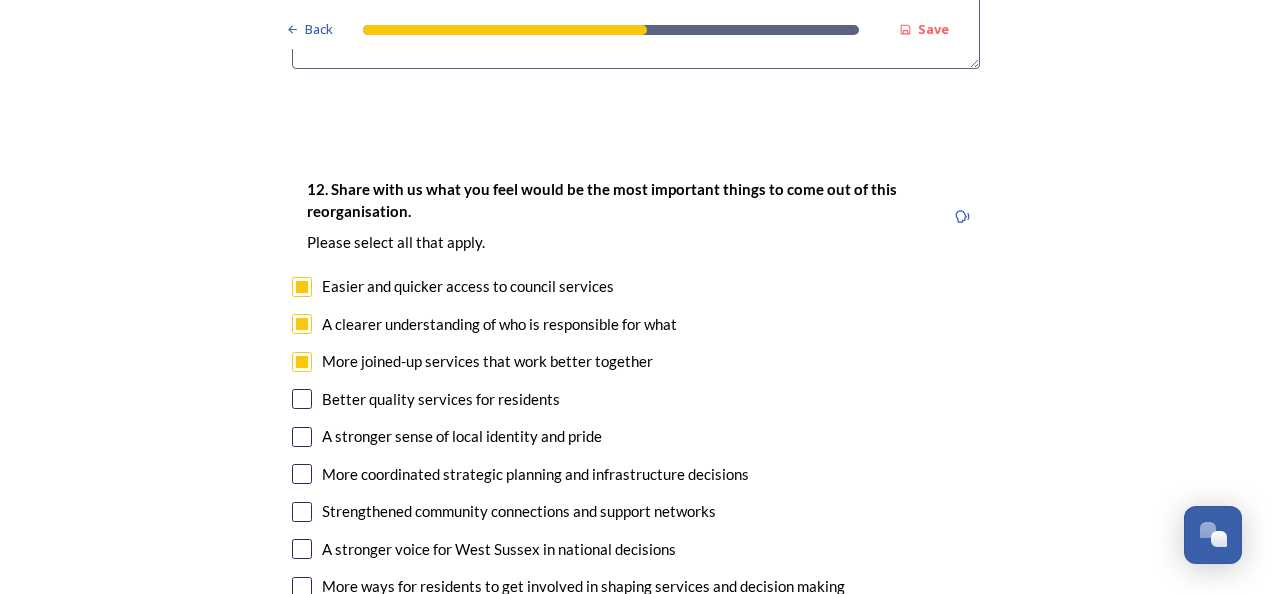 scroll, scrollTop: 3609, scrollLeft: 0, axis: vertical 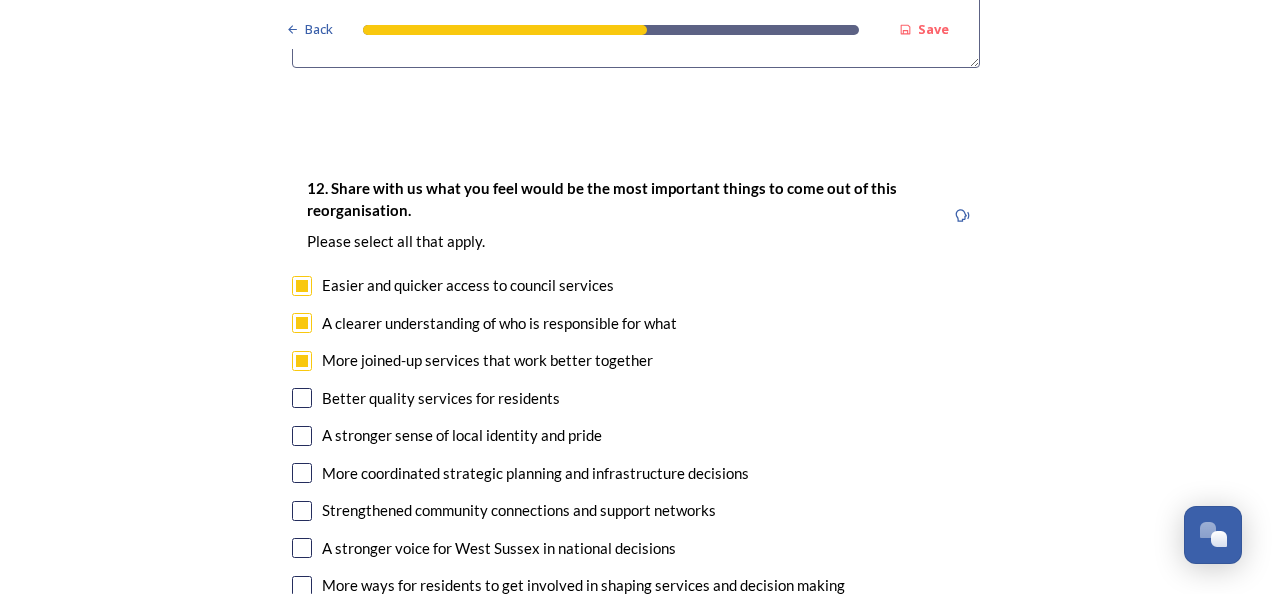 click at bounding box center (302, 398) 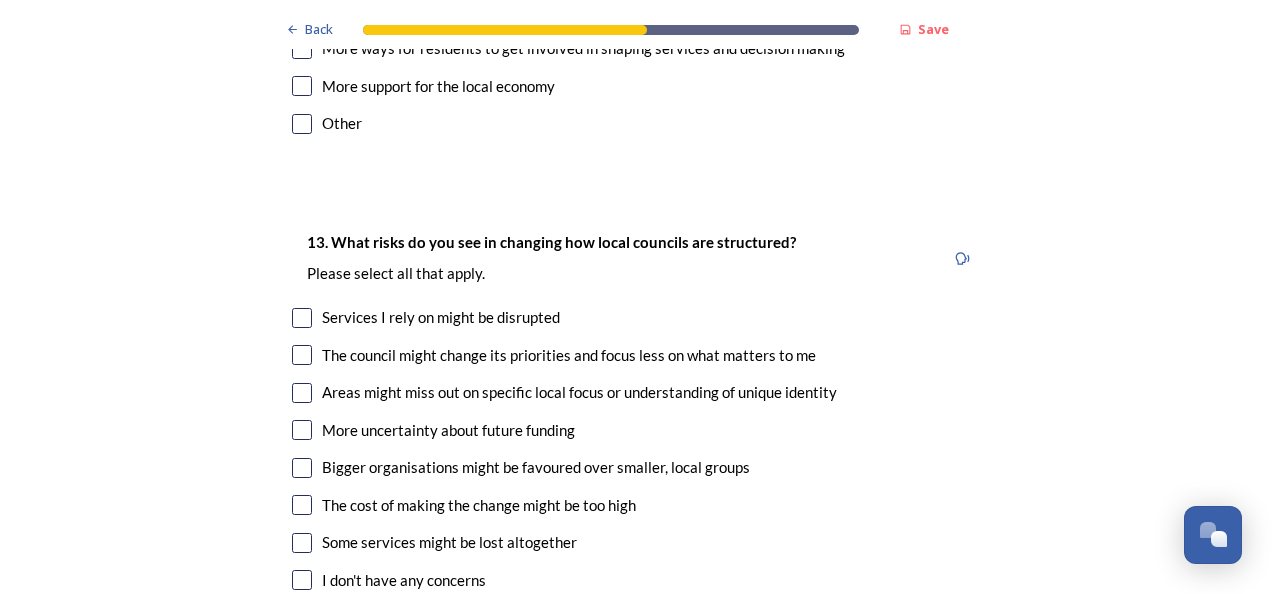 scroll, scrollTop: 4152, scrollLeft: 0, axis: vertical 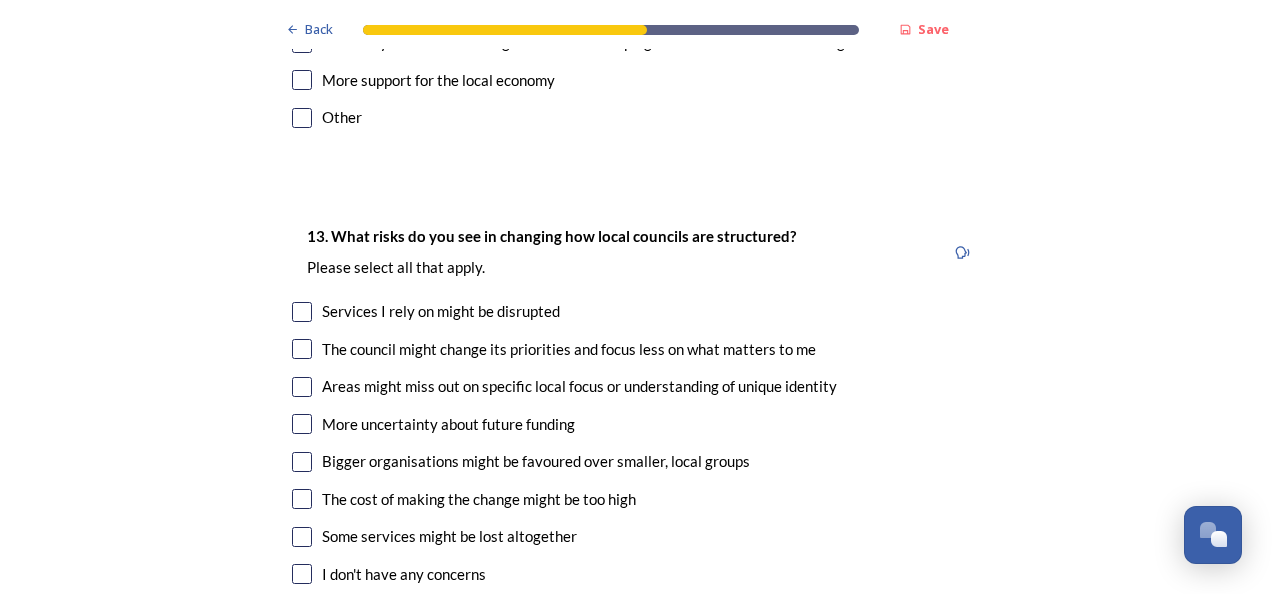 click on "The council might change its priorities and focus less on what matters to me" at bounding box center (569, 349) 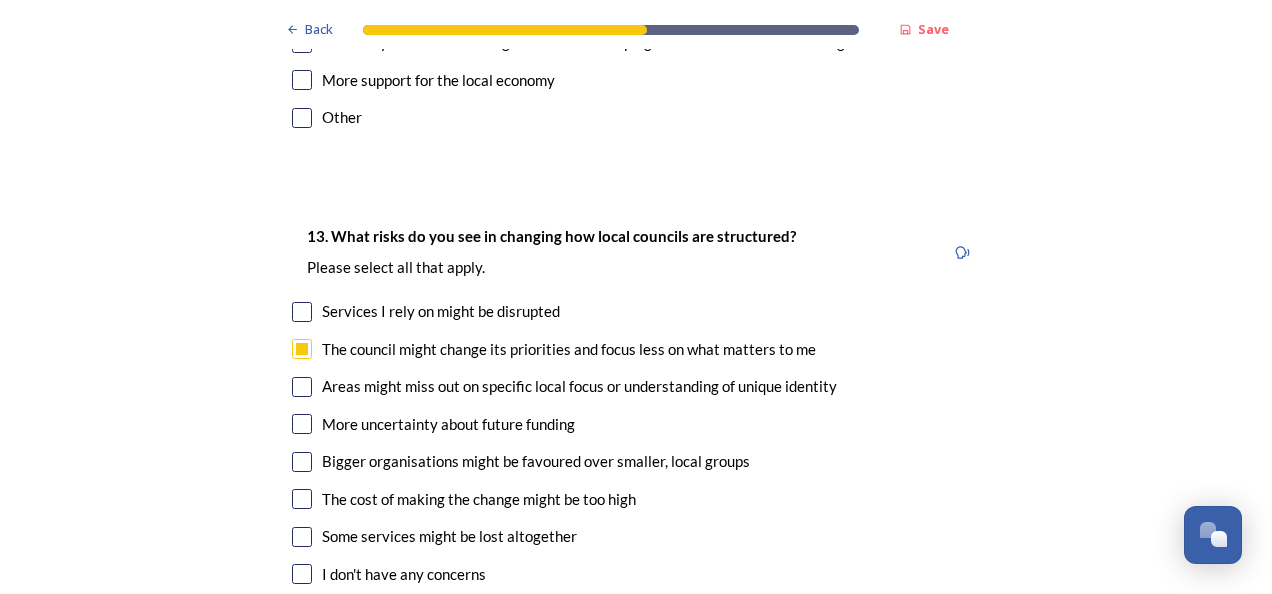 checkbox on "true" 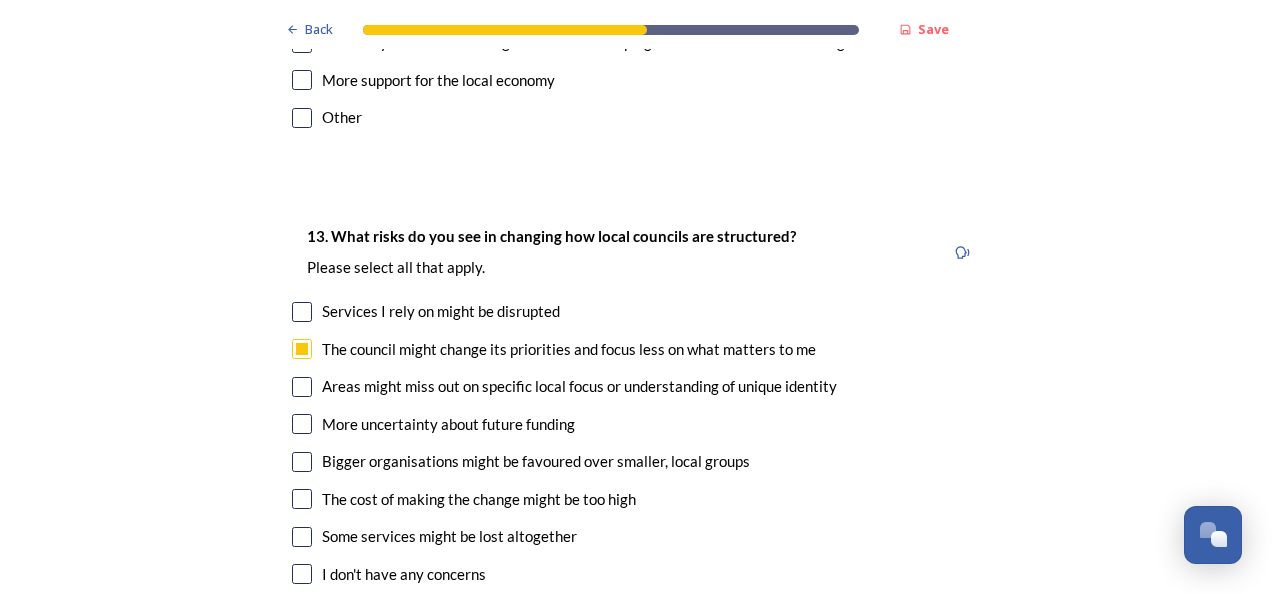 click on "The cost of making the change might be too high" at bounding box center (479, 499) 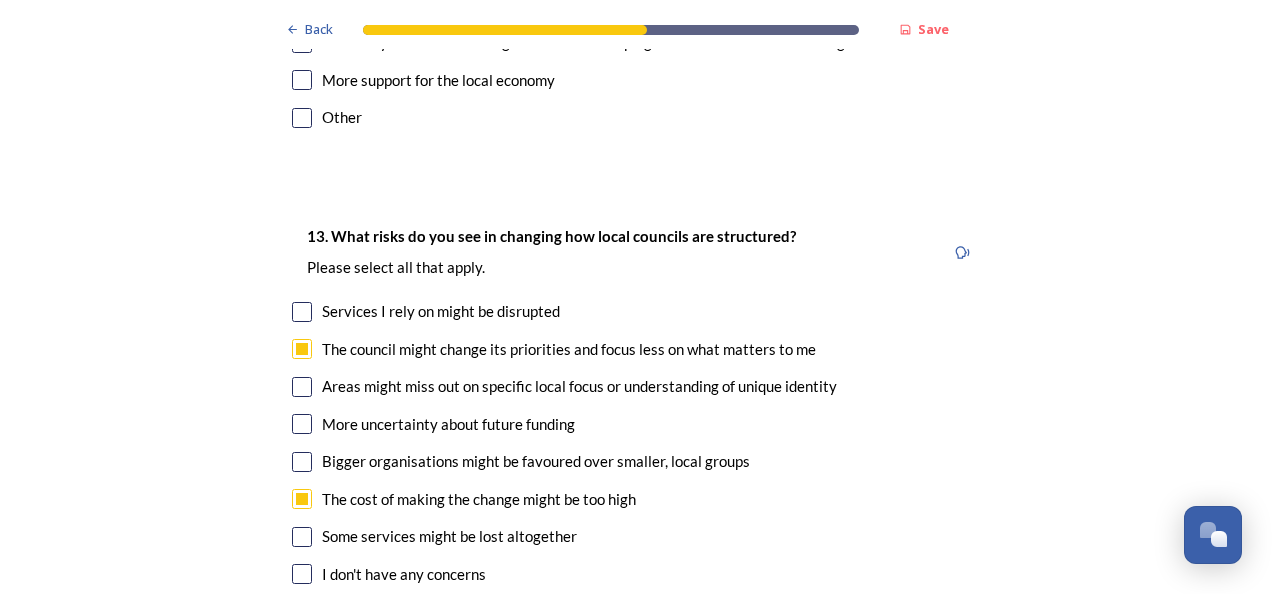 checkbox on "true" 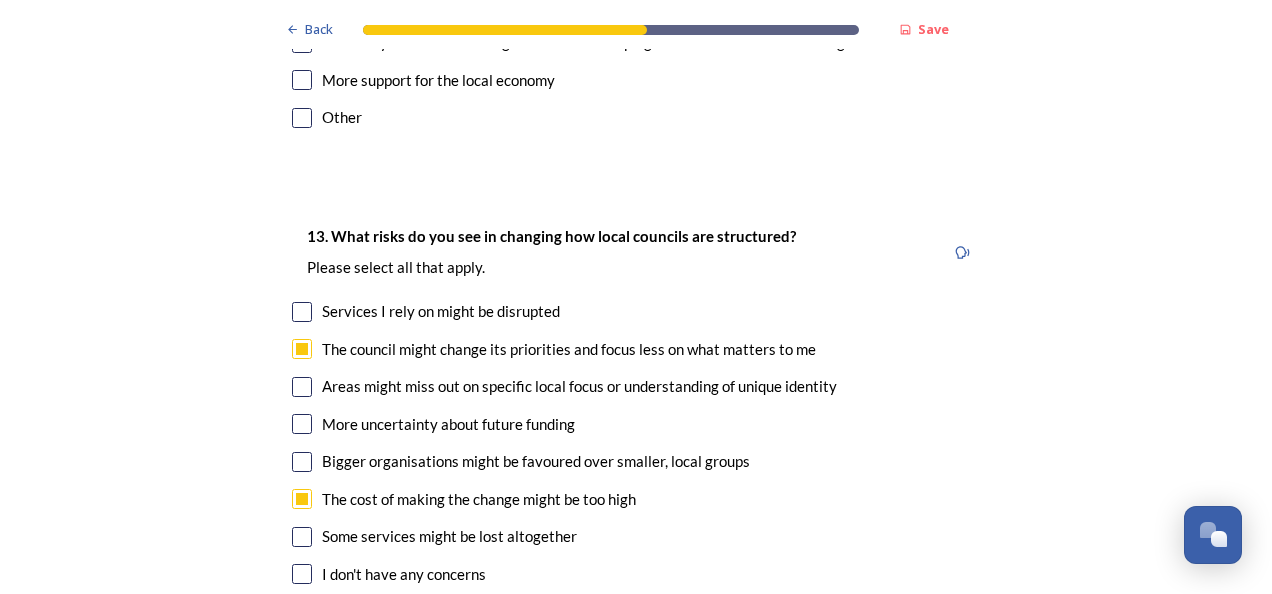 click on "Some services might be lost altogether" at bounding box center [449, 536] 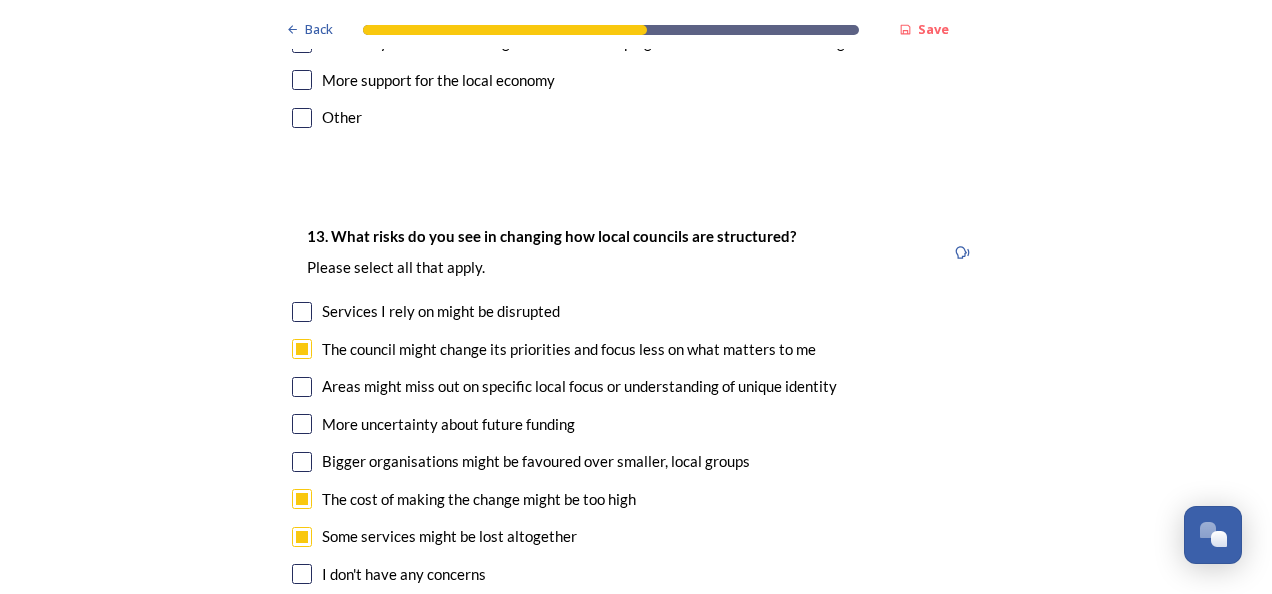 checkbox on "true" 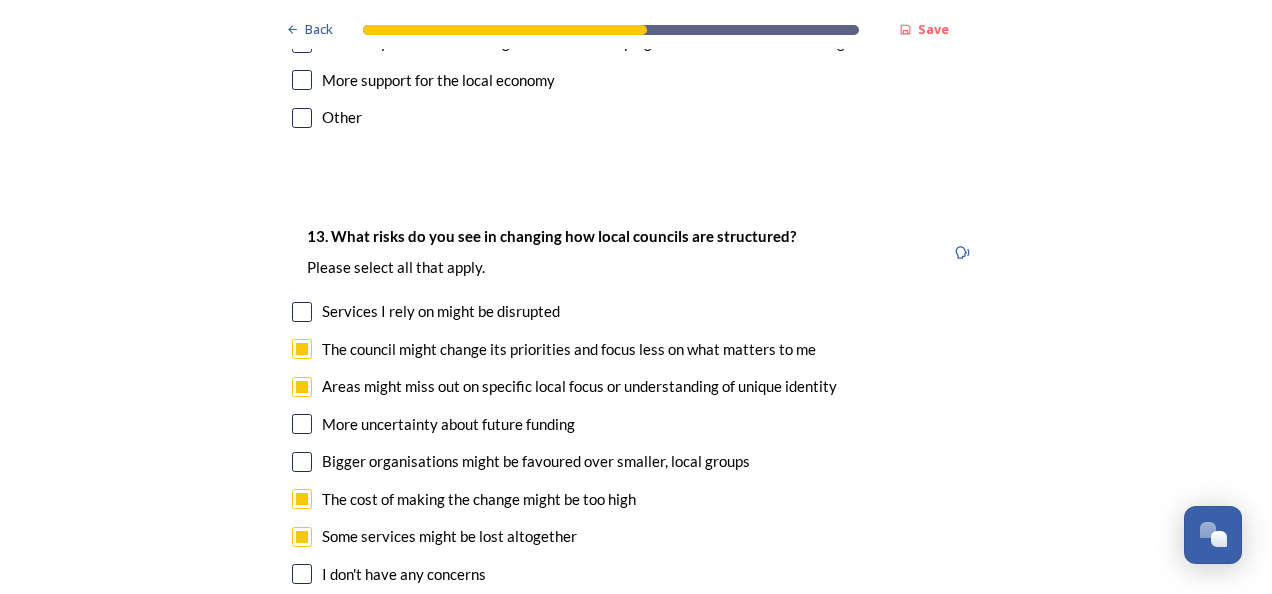 checkbox on "true" 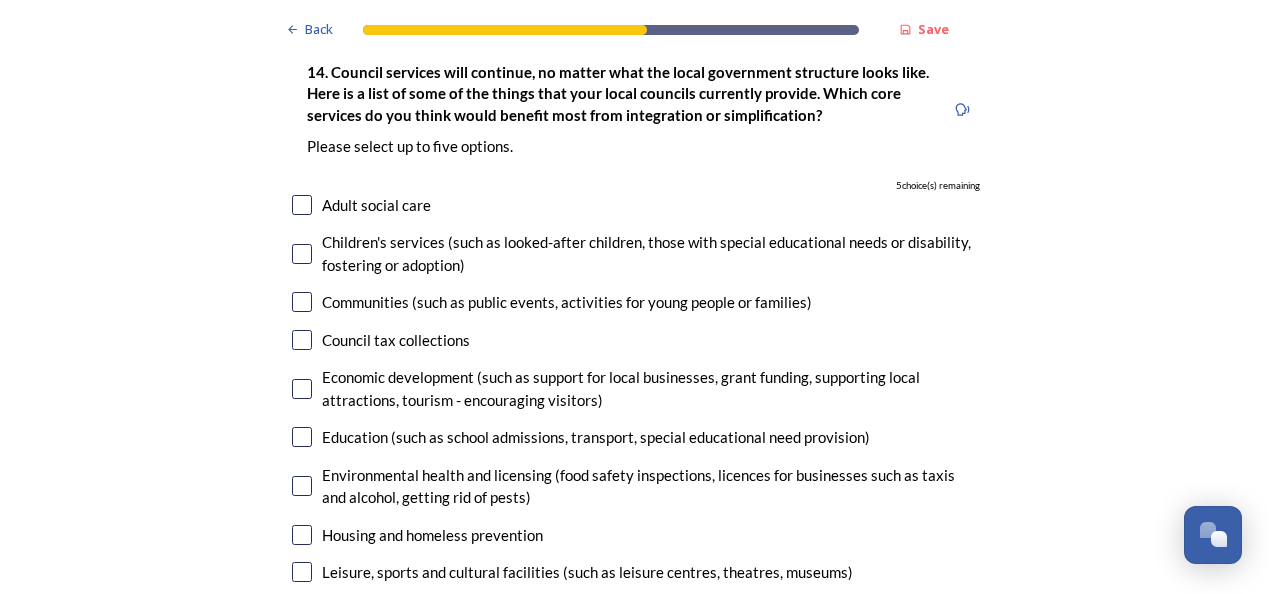 scroll, scrollTop: 4811, scrollLeft: 0, axis: vertical 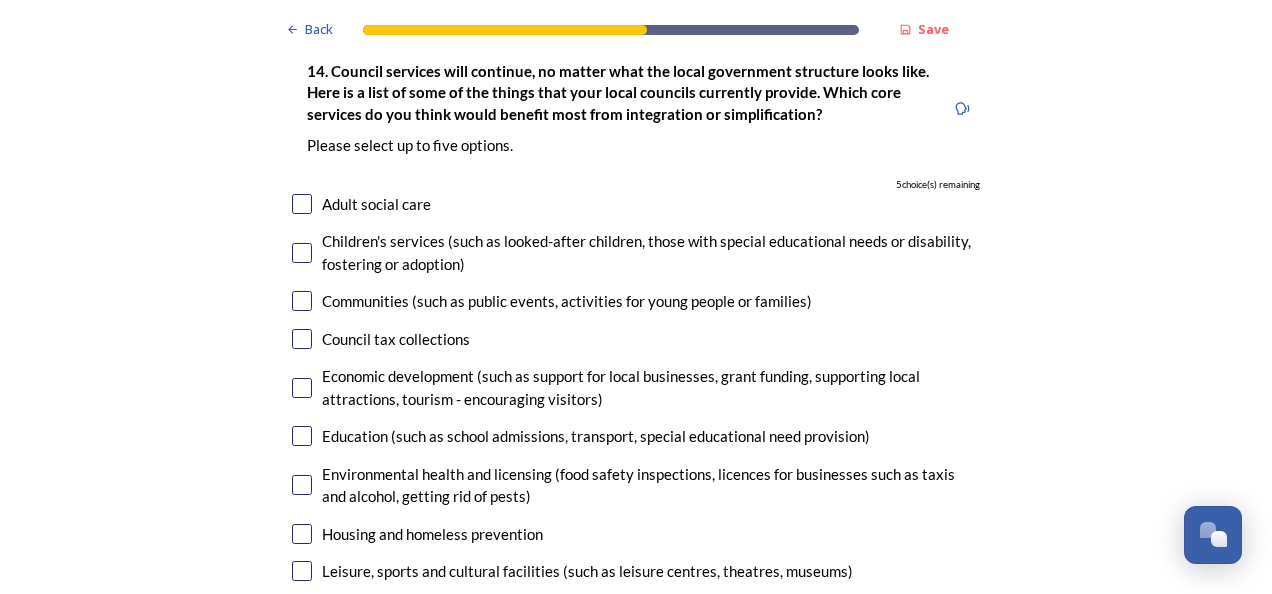click at bounding box center [302, 436] 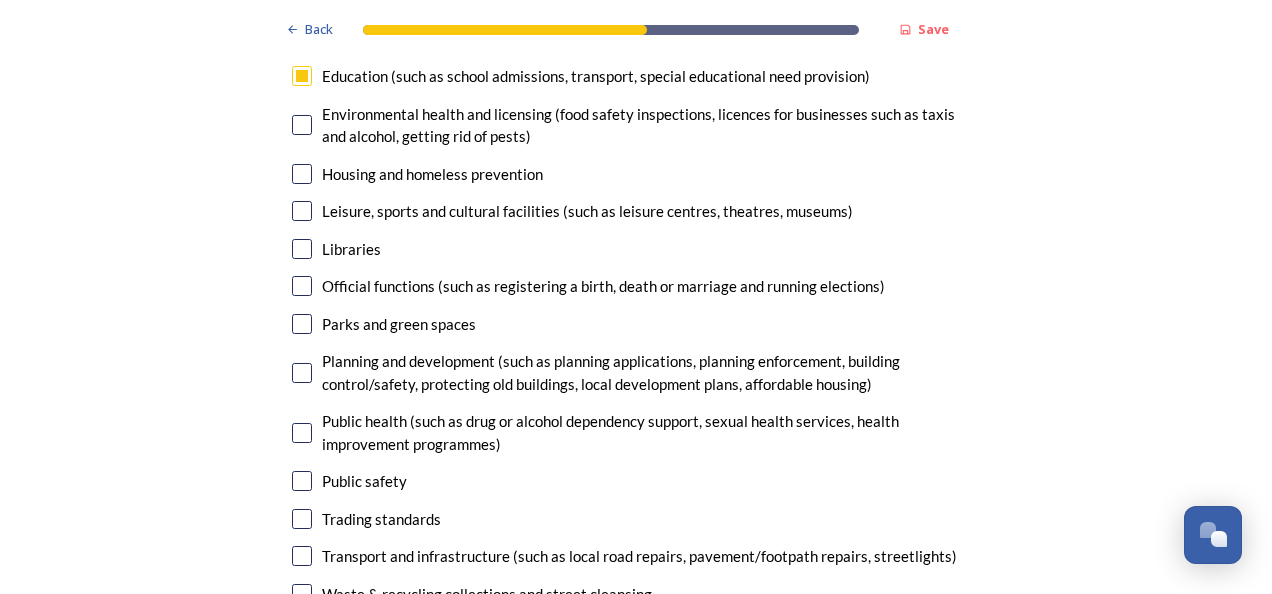 scroll, scrollTop: 5172, scrollLeft: 0, axis: vertical 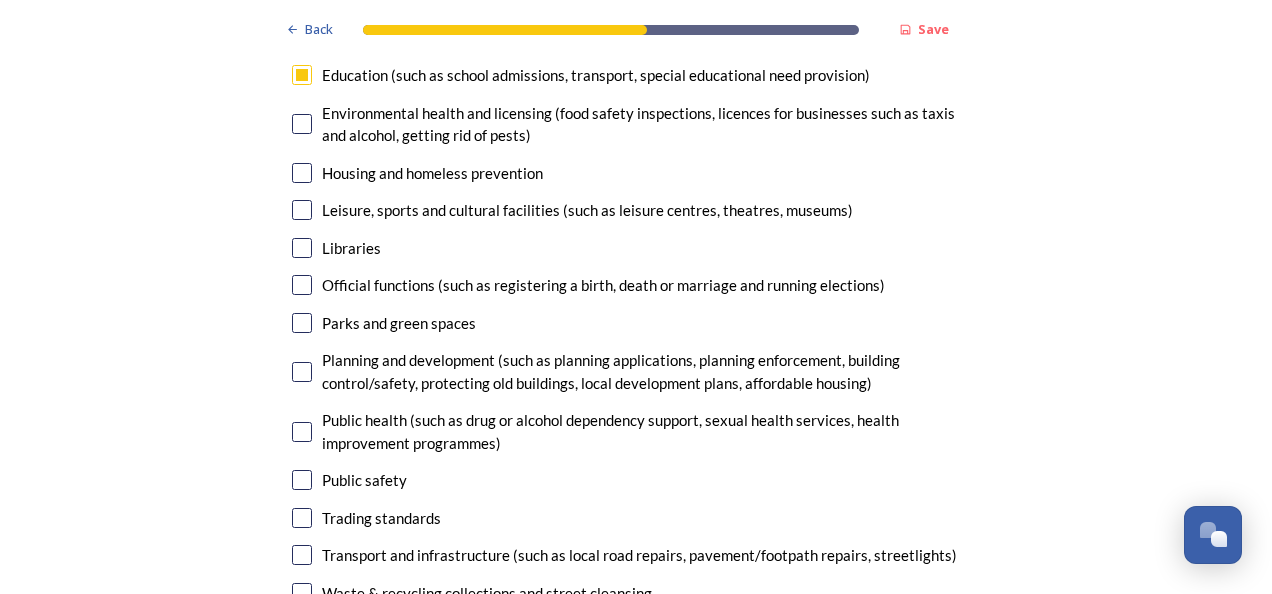 click at bounding box center (302, 555) 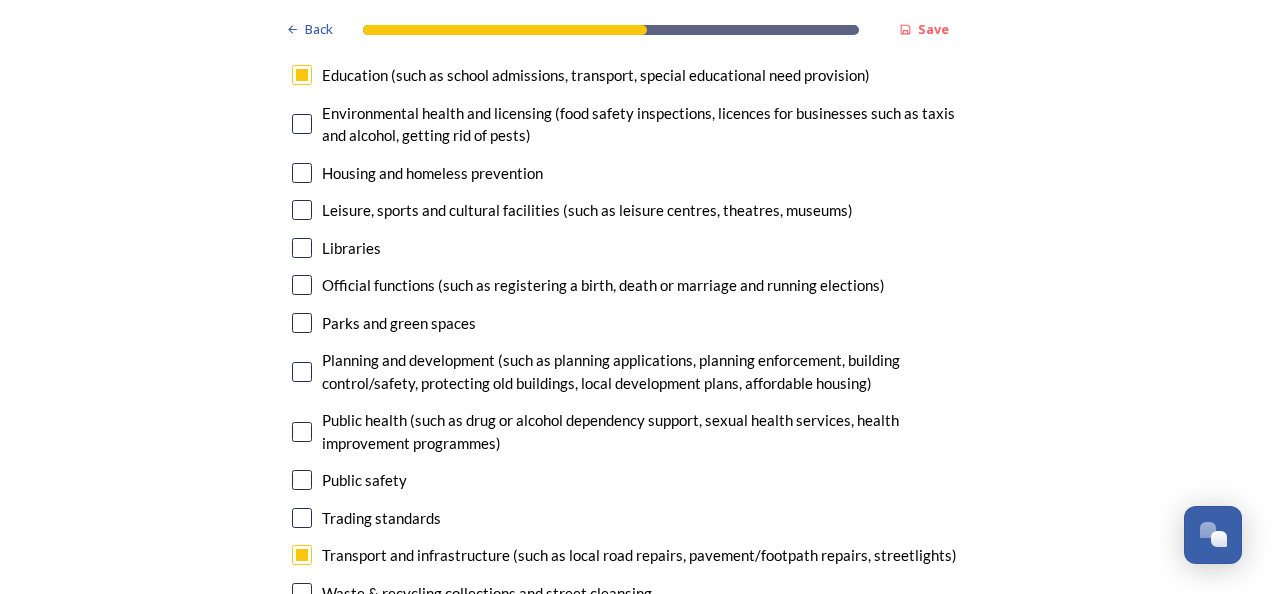 click at bounding box center [302, 593] 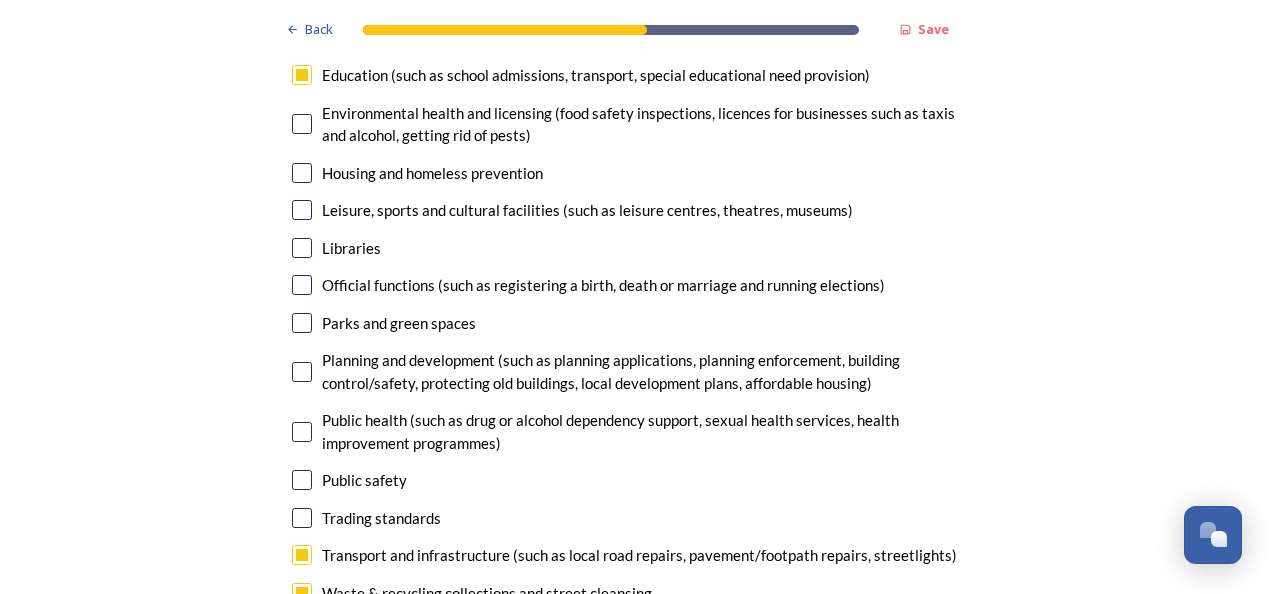 click on "Waste management (recycling centres and waste processing)" at bounding box center (636, 630) 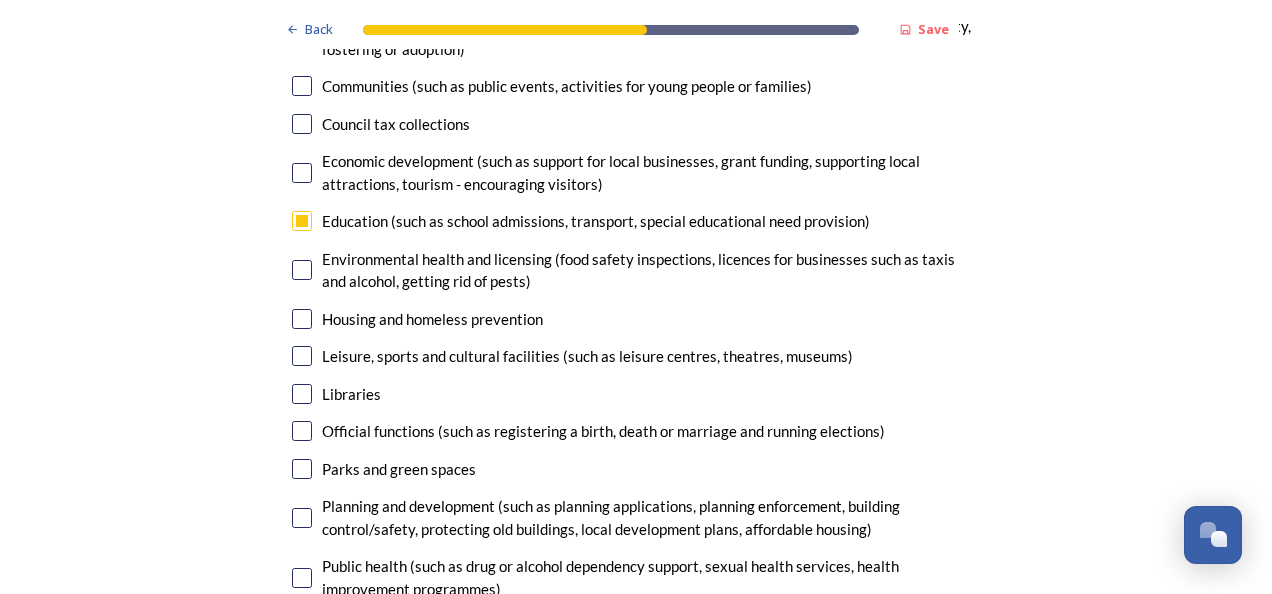 scroll, scrollTop: 5024, scrollLeft: 0, axis: vertical 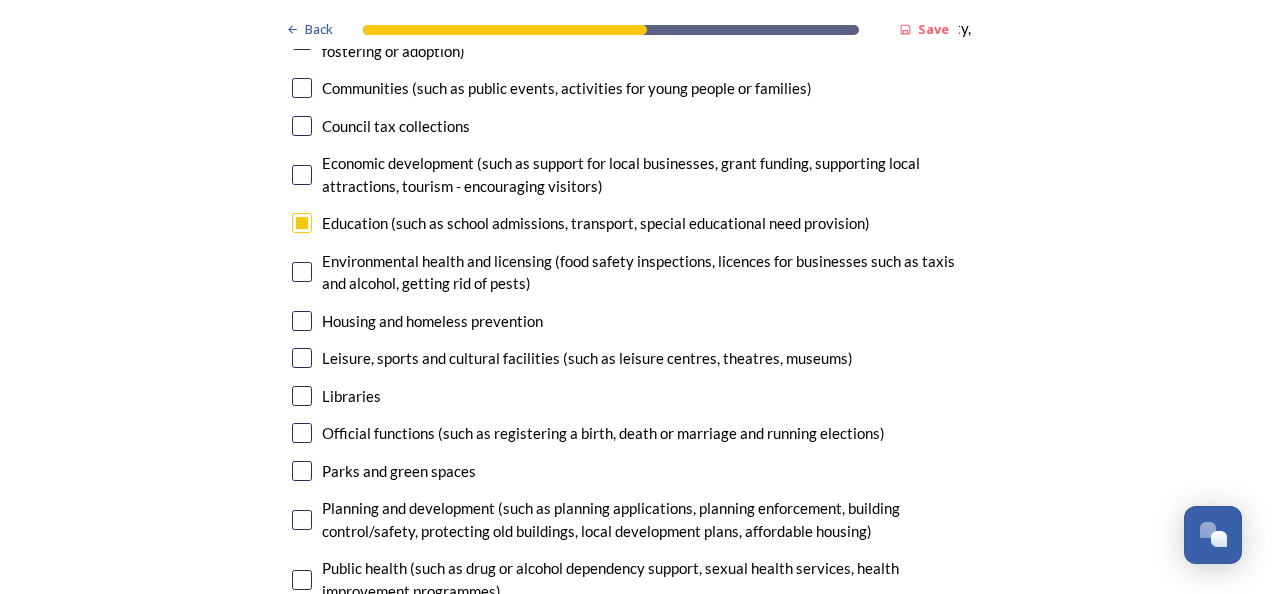 click at bounding box center [302, 471] 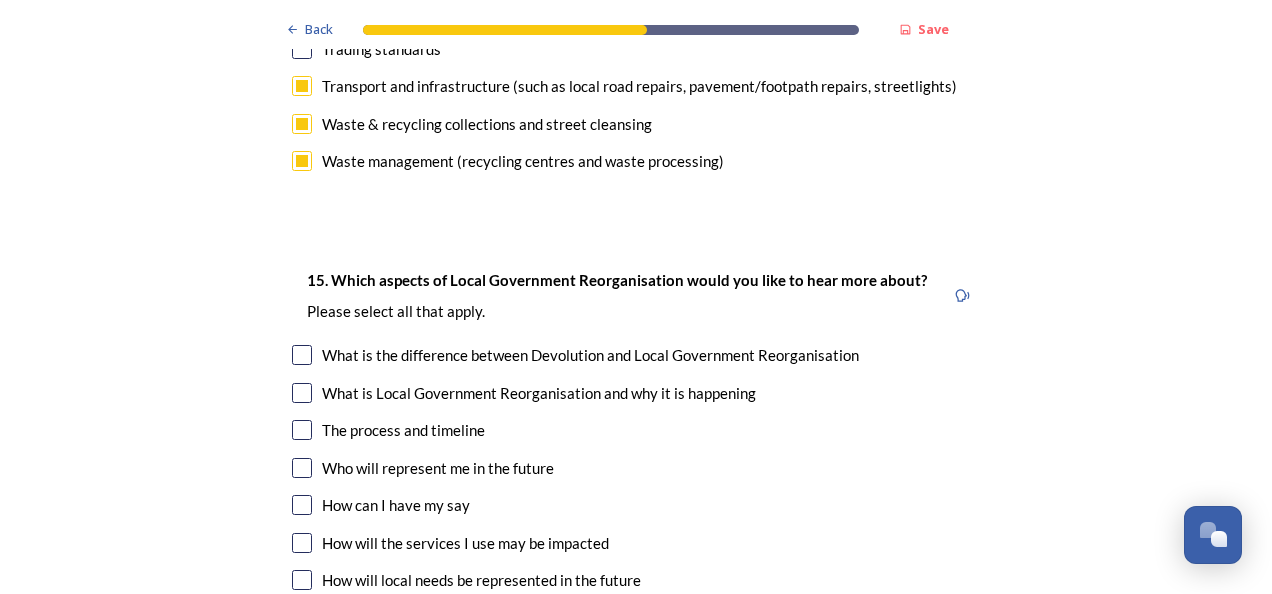 scroll, scrollTop: 5640, scrollLeft: 0, axis: vertical 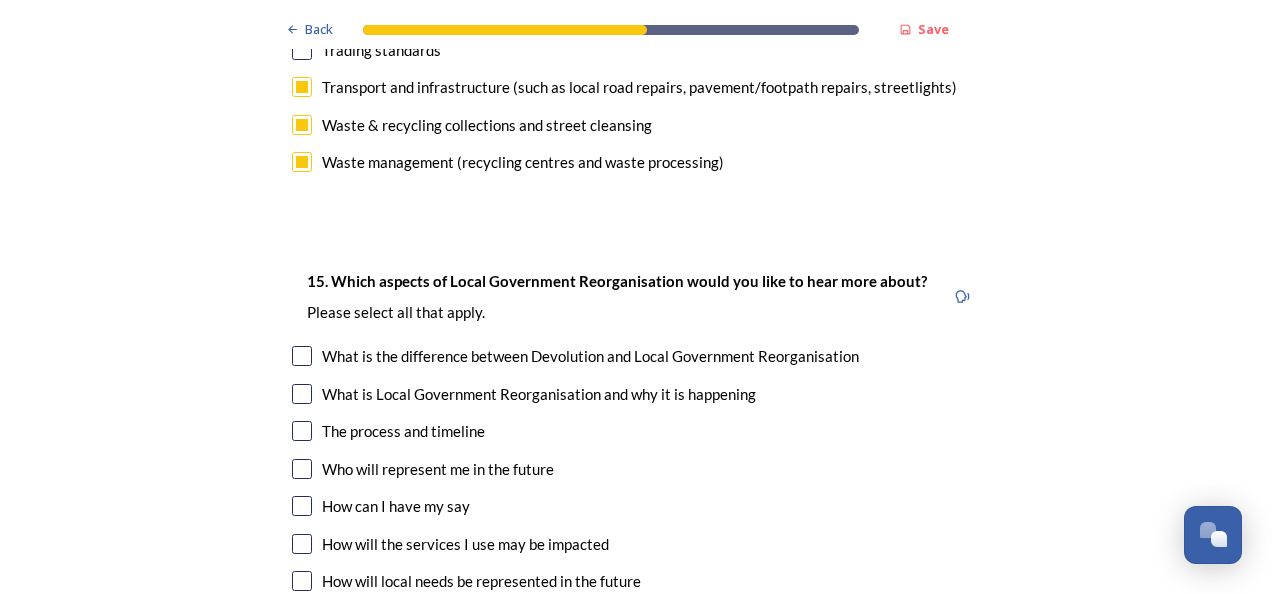 click at bounding box center (302, 394) 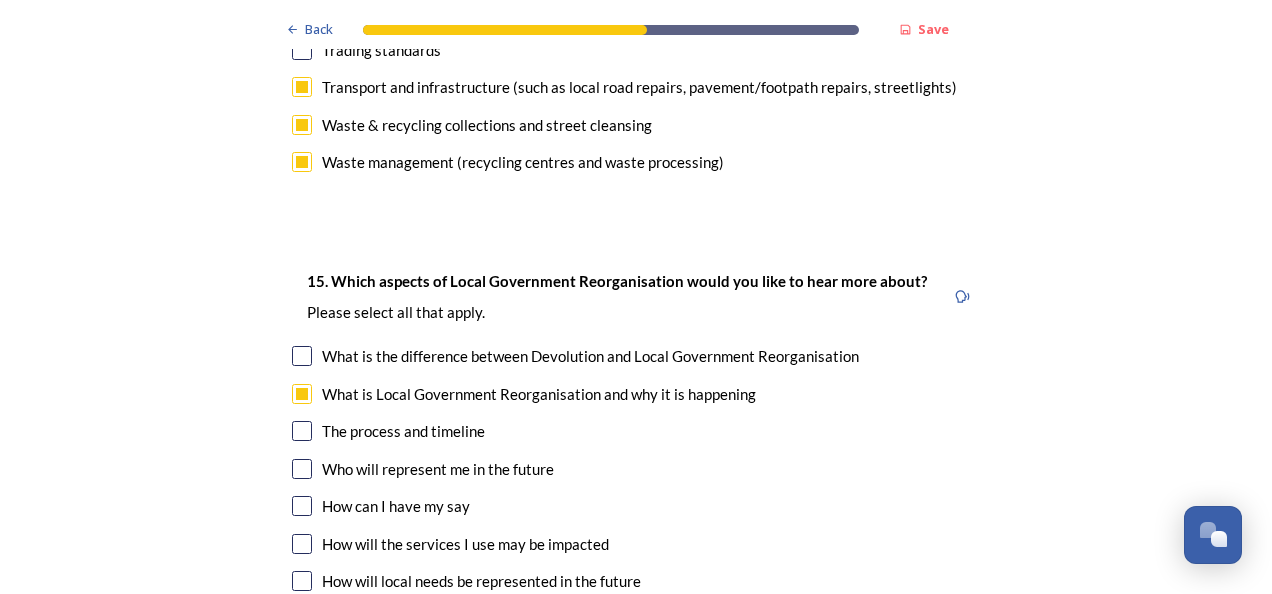 click at bounding box center (302, 431) 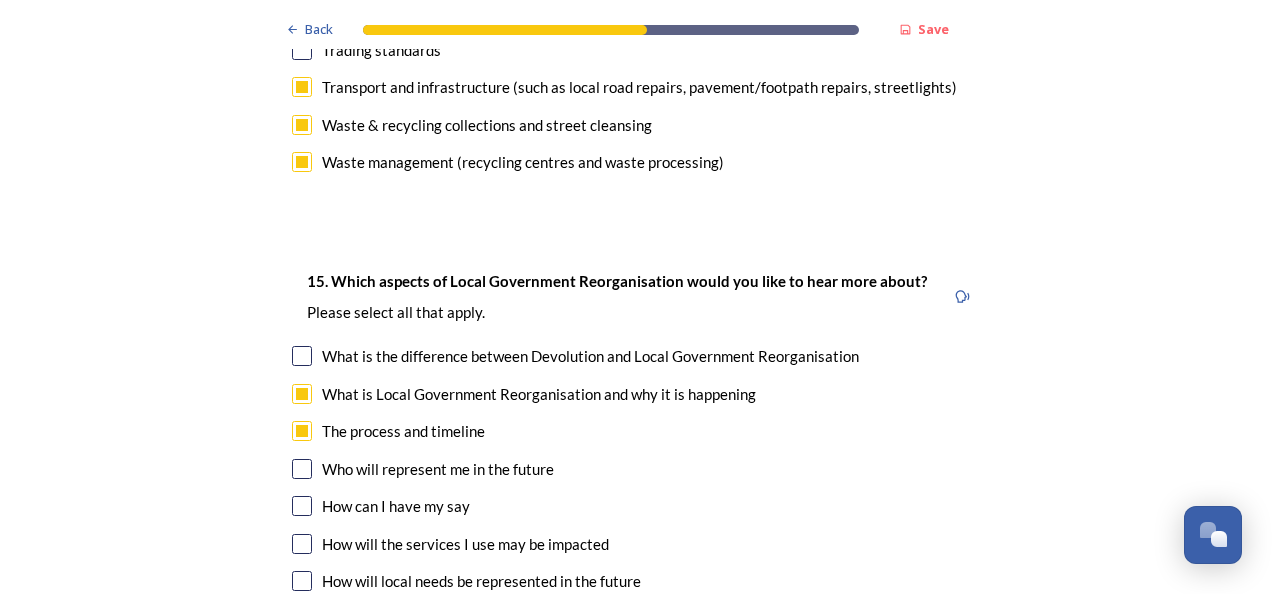 click at bounding box center [302, 469] 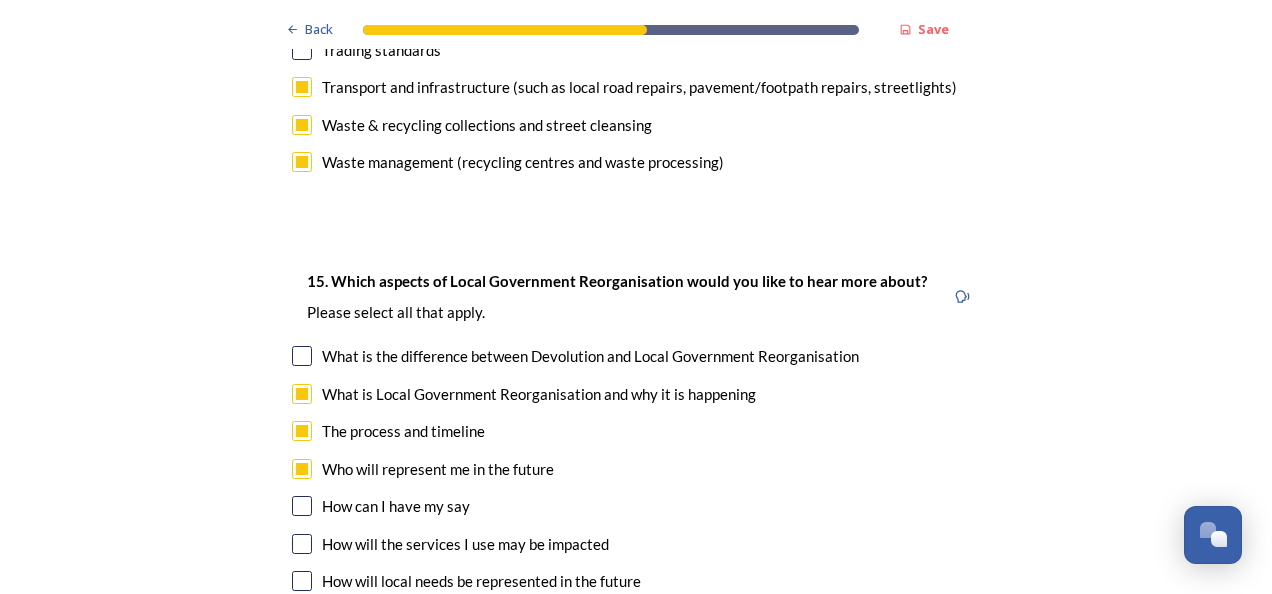 click at bounding box center (302, 506) 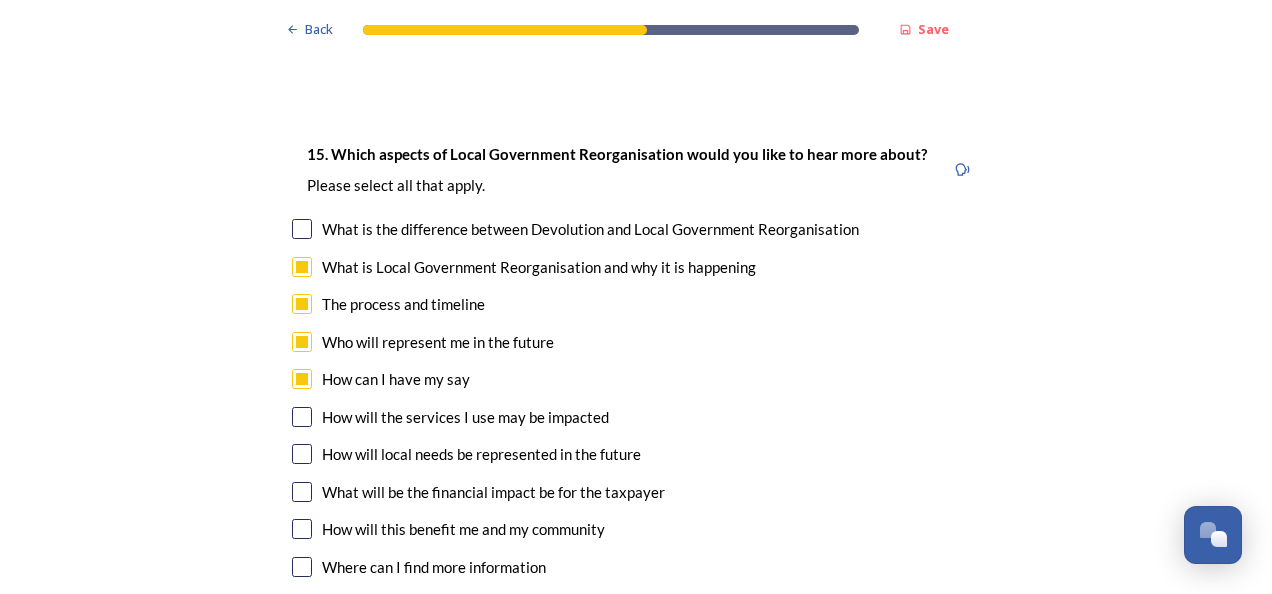 scroll, scrollTop: 5768, scrollLeft: 0, axis: vertical 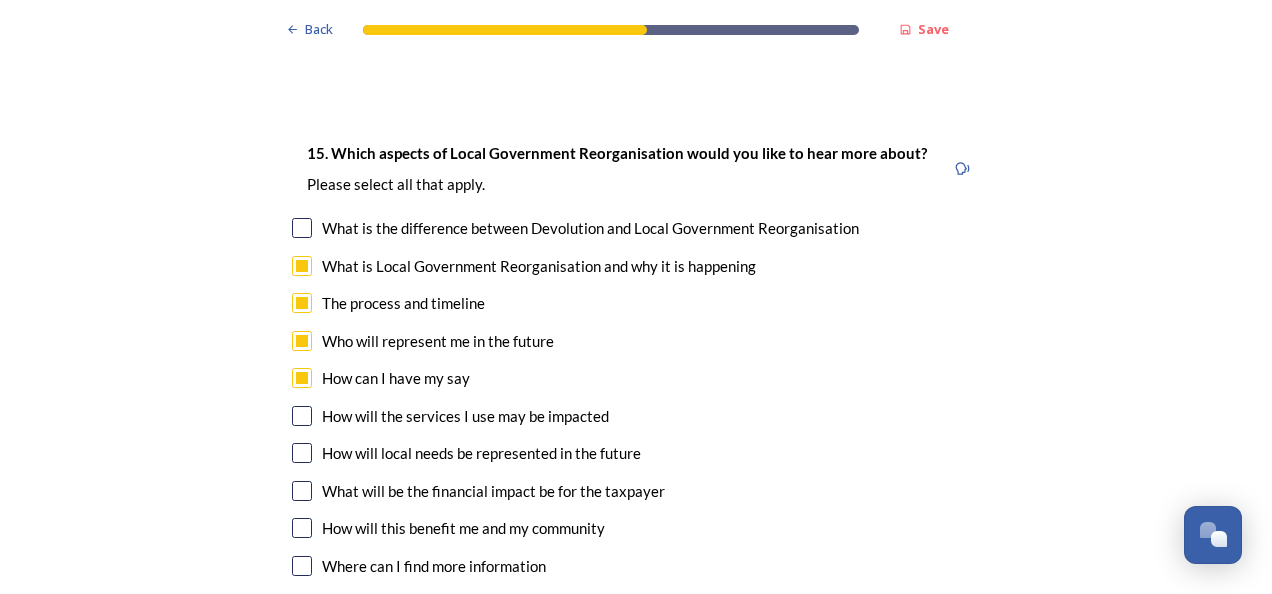 click at bounding box center [302, 491] 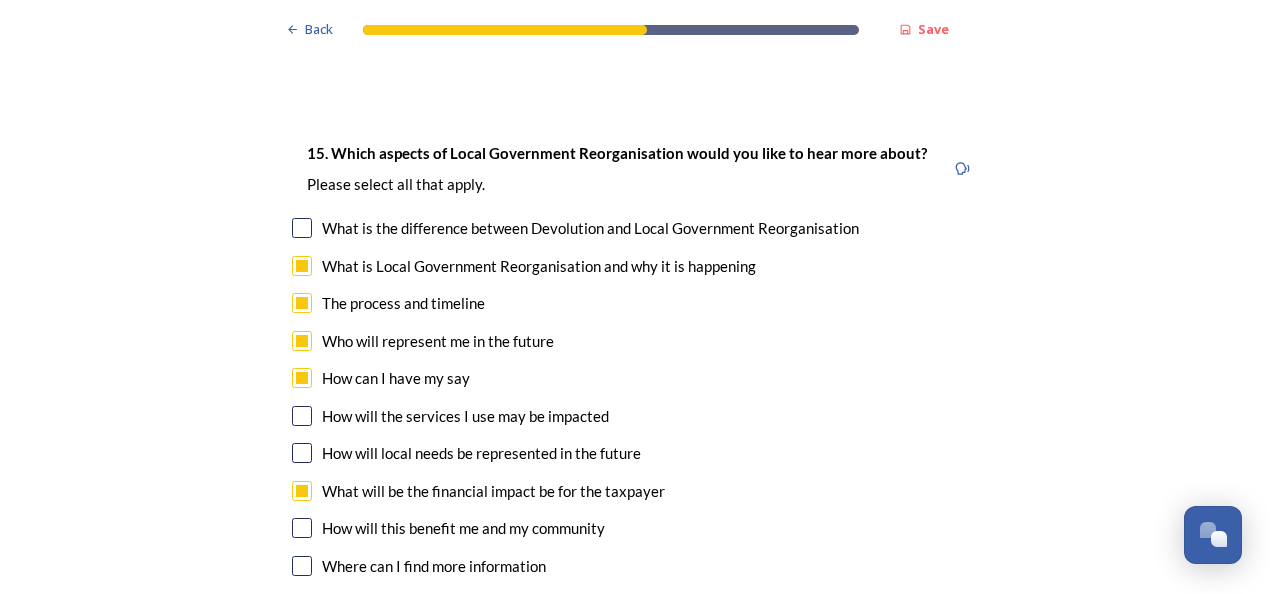 click at bounding box center (302, 528) 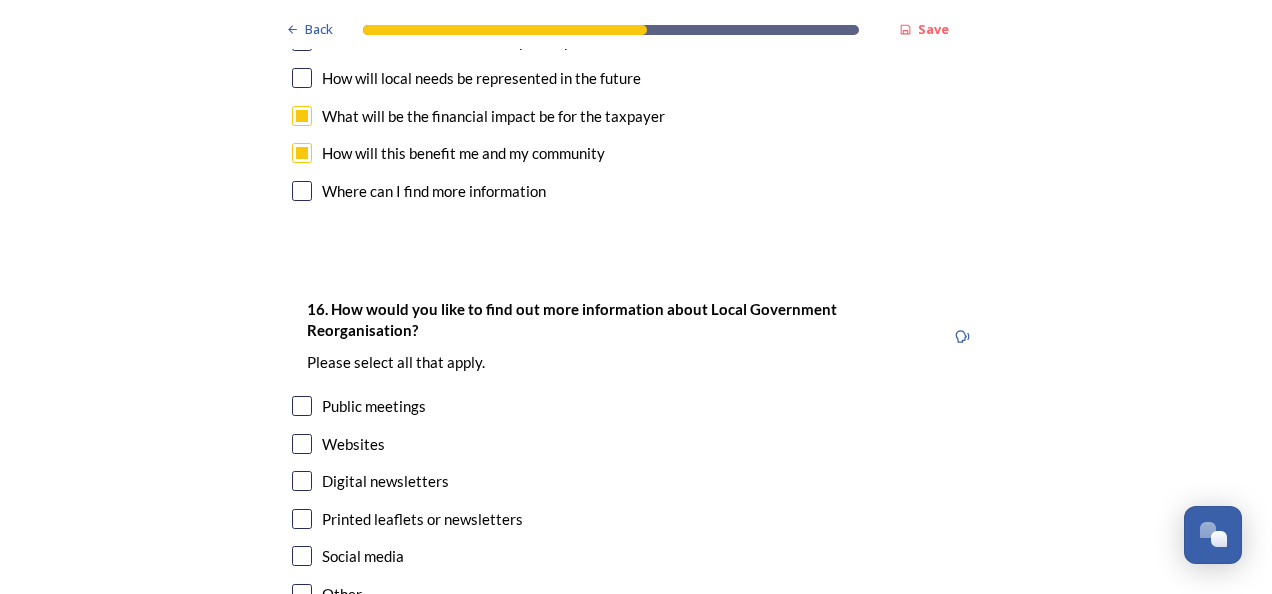 scroll, scrollTop: 6148, scrollLeft: 0, axis: vertical 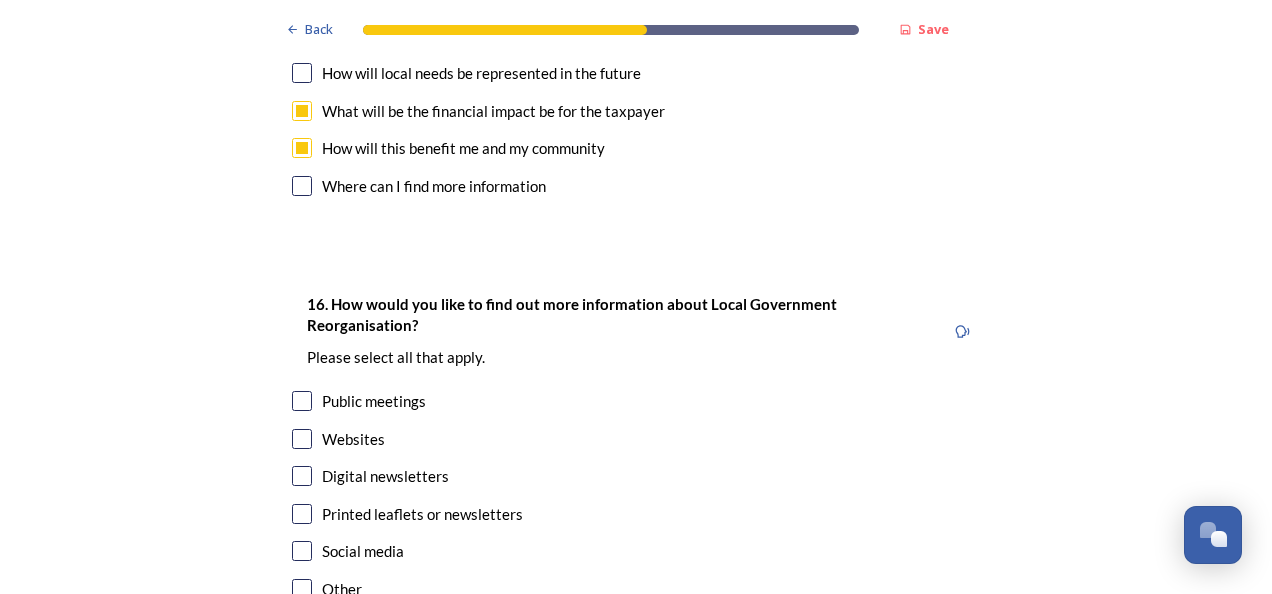 click on "Public meetings" at bounding box center [374, 401] 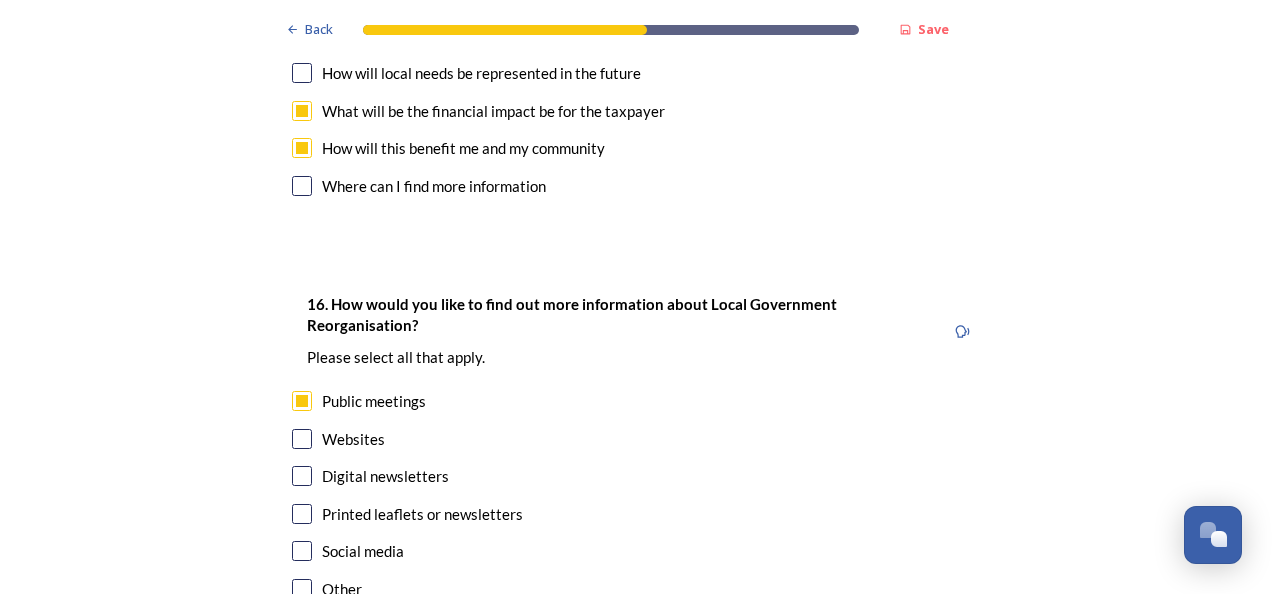 checkbox on "true" 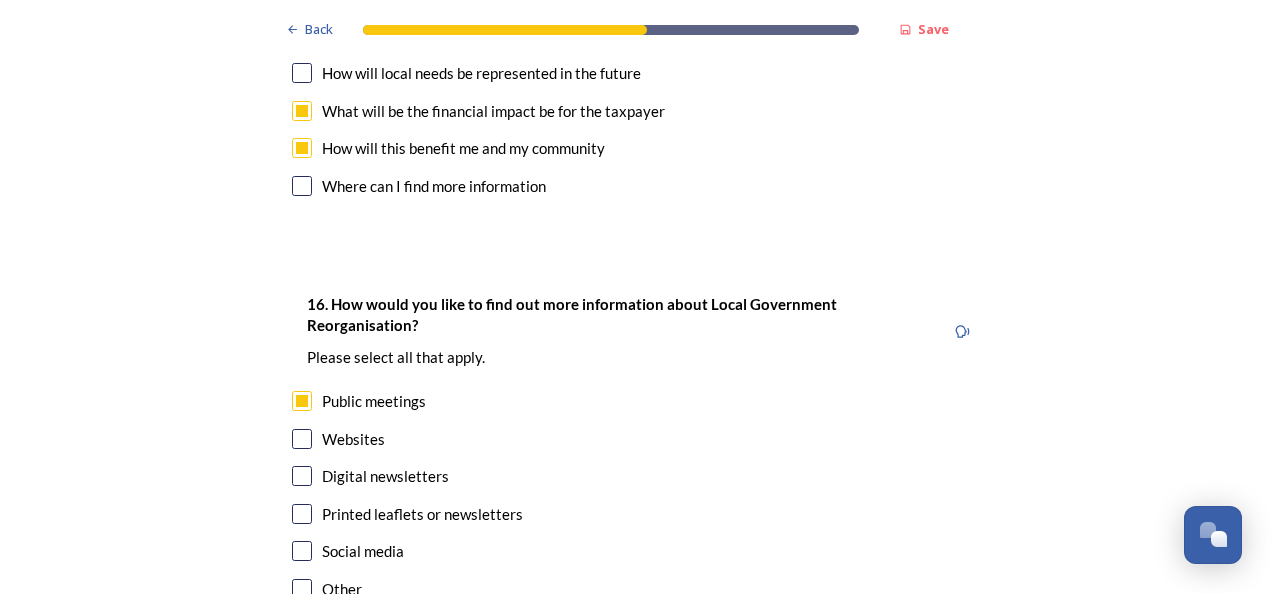 click at bounding box center [302, 439] 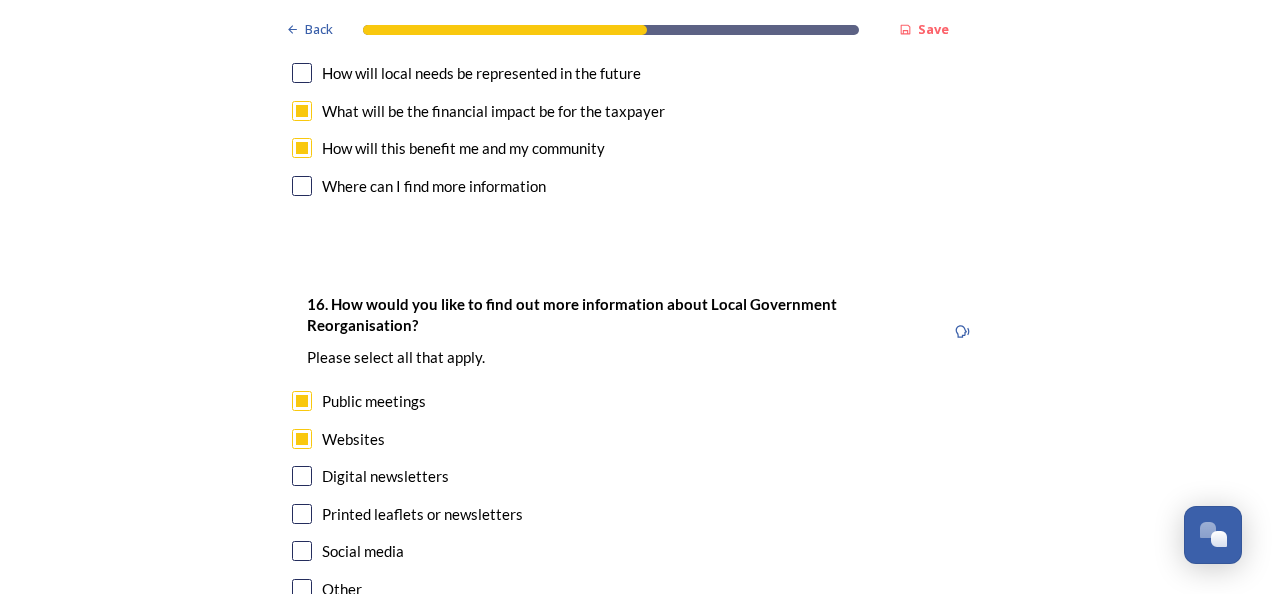 click at bounding box center (302, 476) 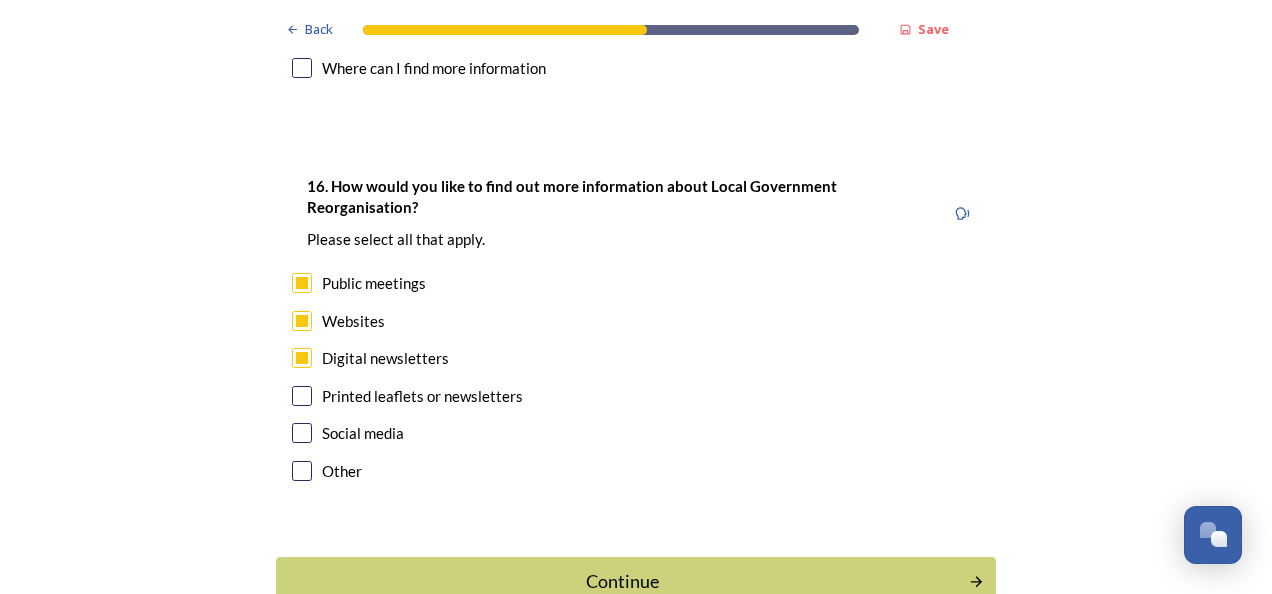 scroll, scrollTop: 6289, scrollLeft: 0, axis: vertical 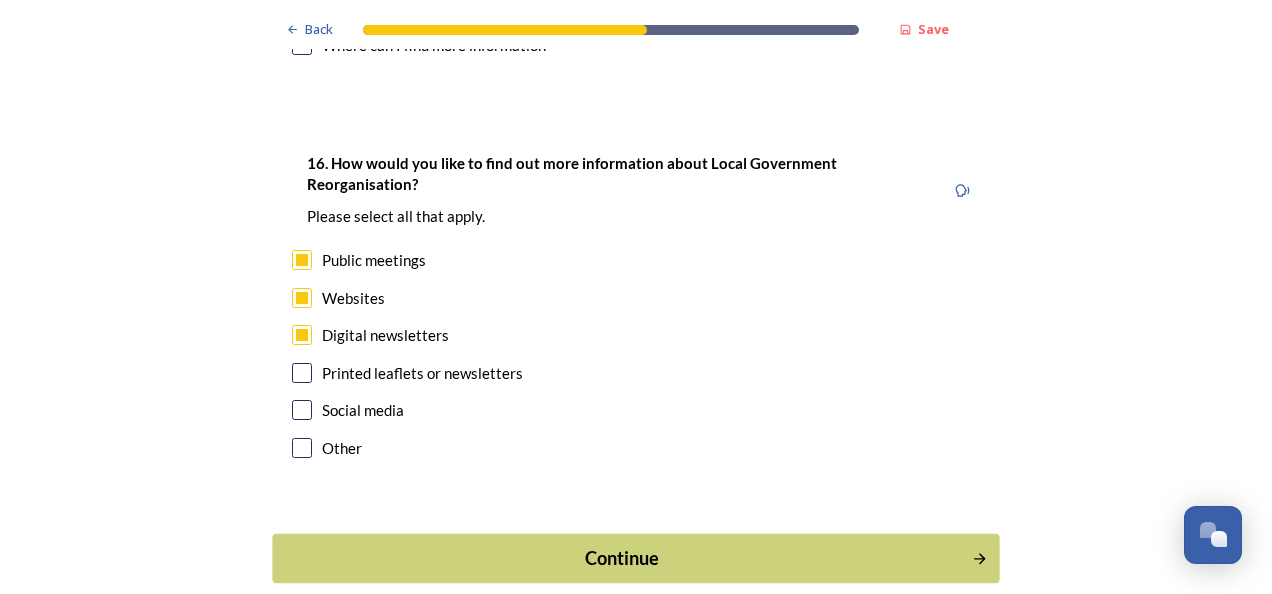 click on "Continue" at bounding box center [622, 558] 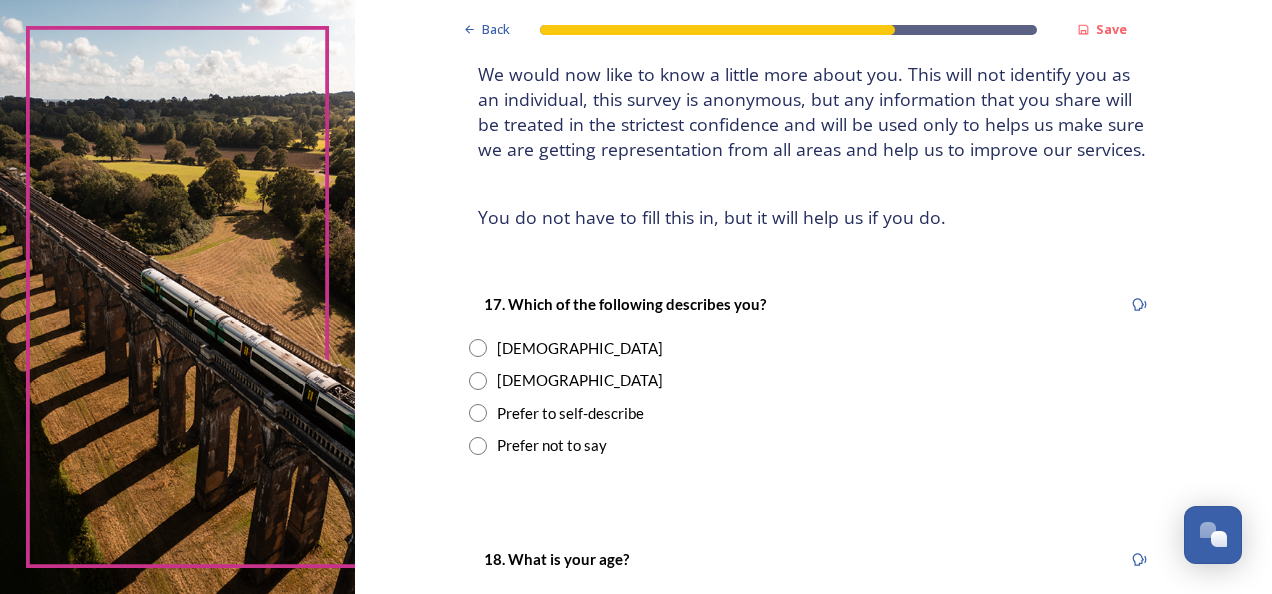 scroll, scrollTop: 136, scrollLeft: 0, axis: vertical 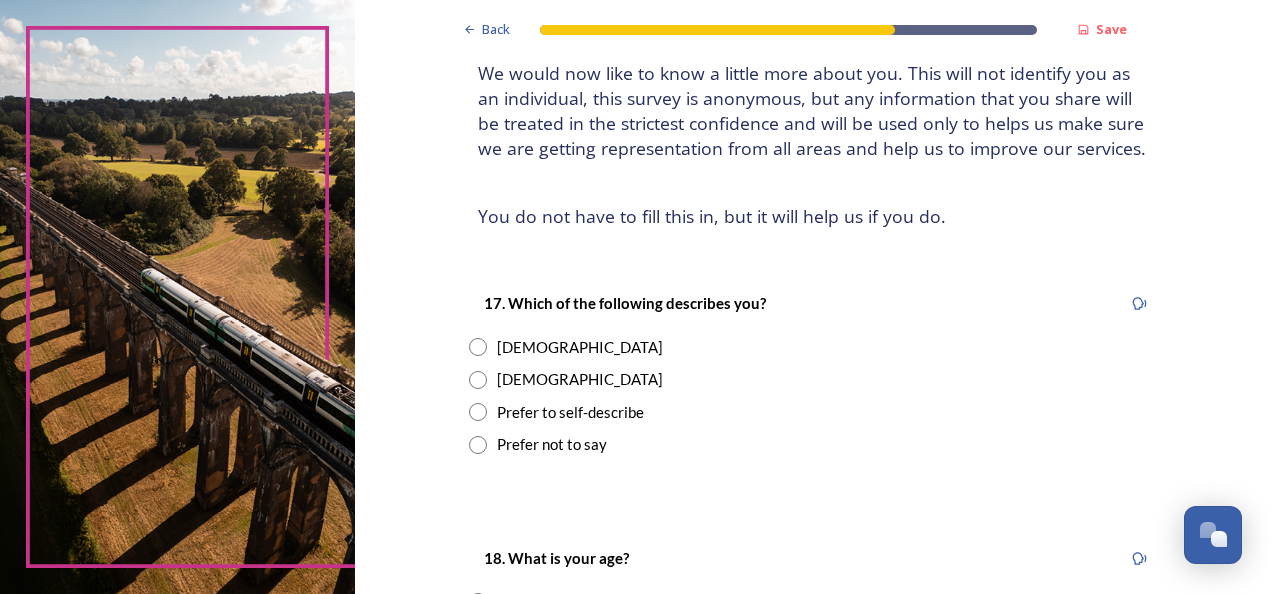 click on "Male" at bounding box center [580, 379] 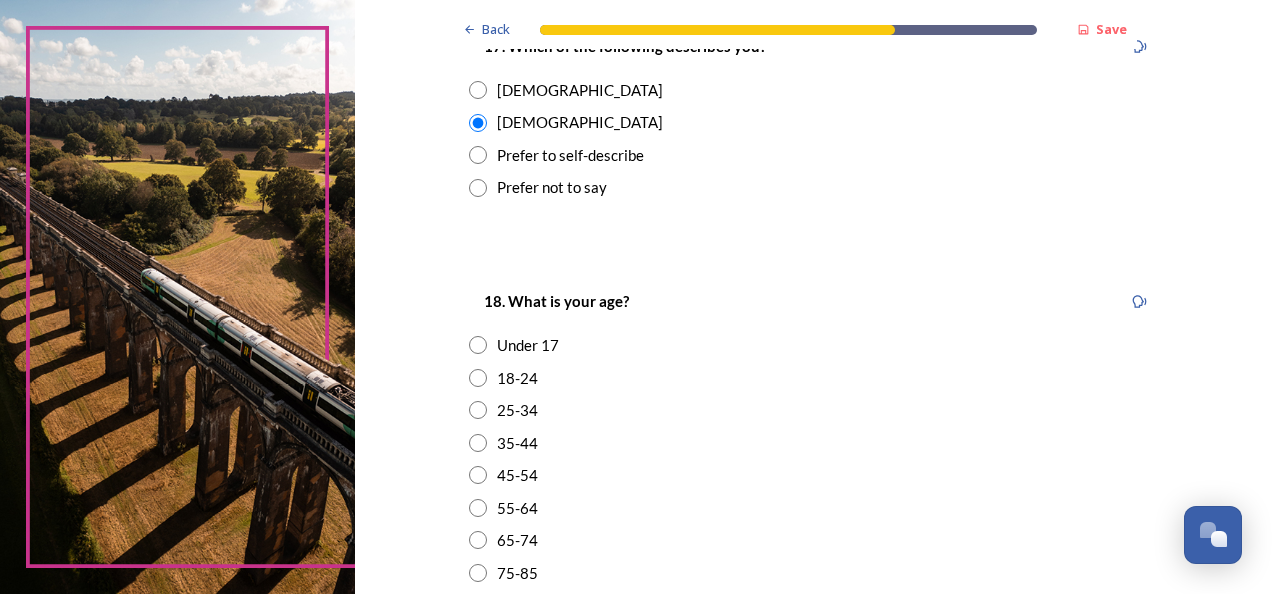 scroll, scrollTop: 403, scrollLeft: 0, axis: vertical 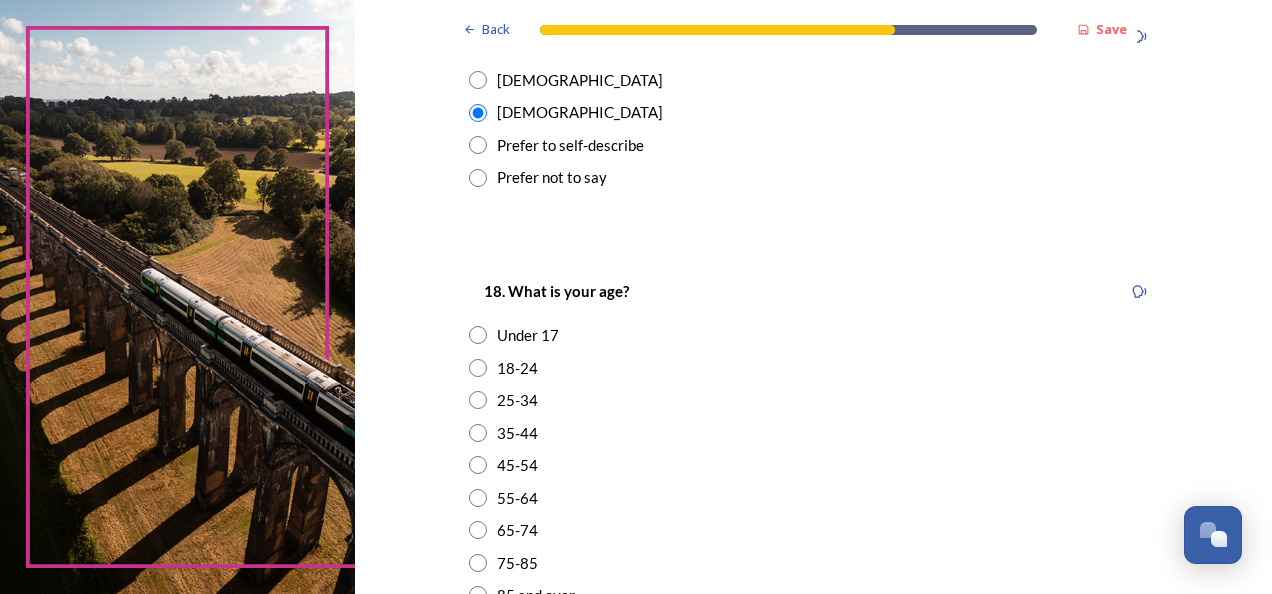 click on "45-54" at bounding box center [517, 465] 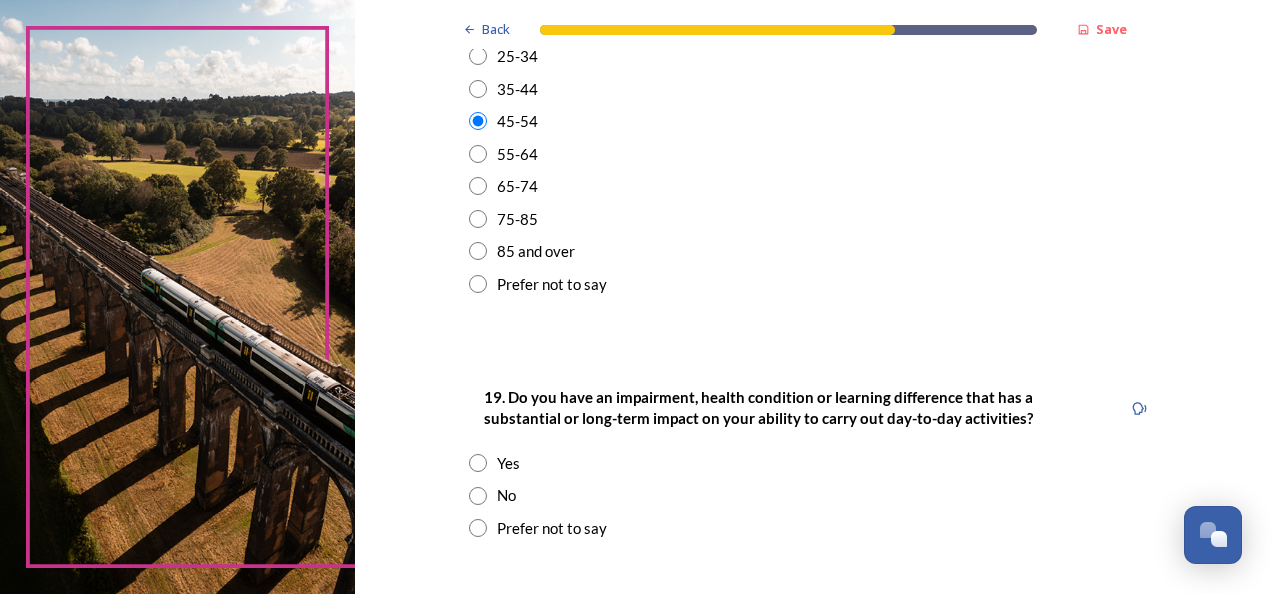 scroll, scrollTop: 751, scrollLeft: 0, axis: vertical 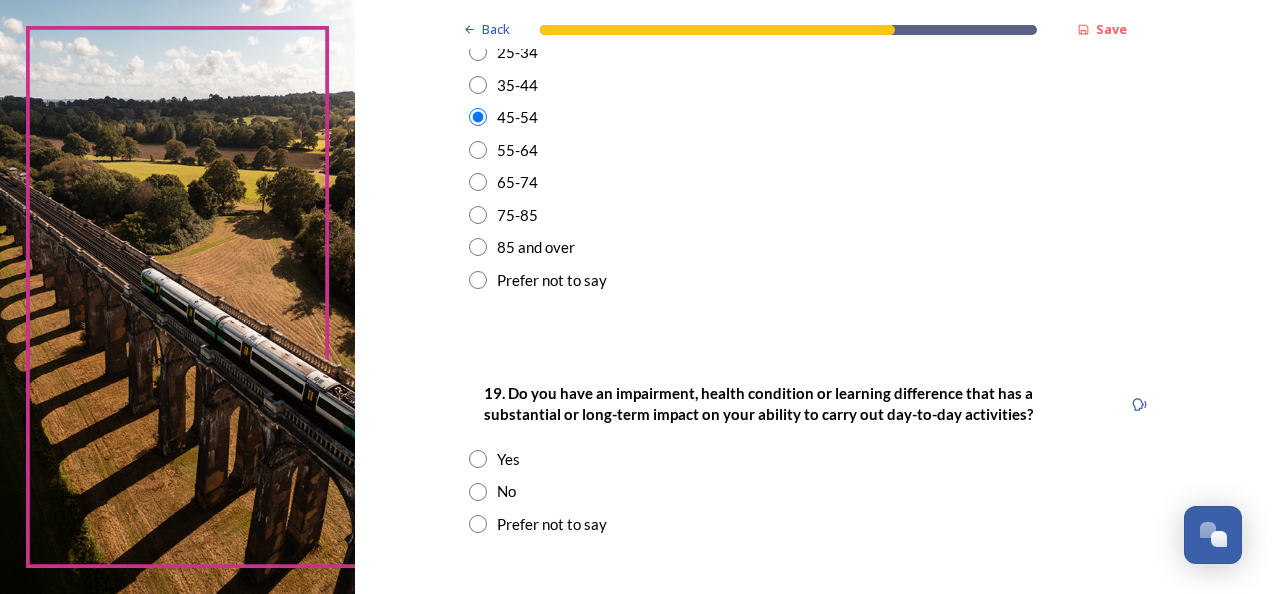 click on "No" at bounding box center [506, 491] 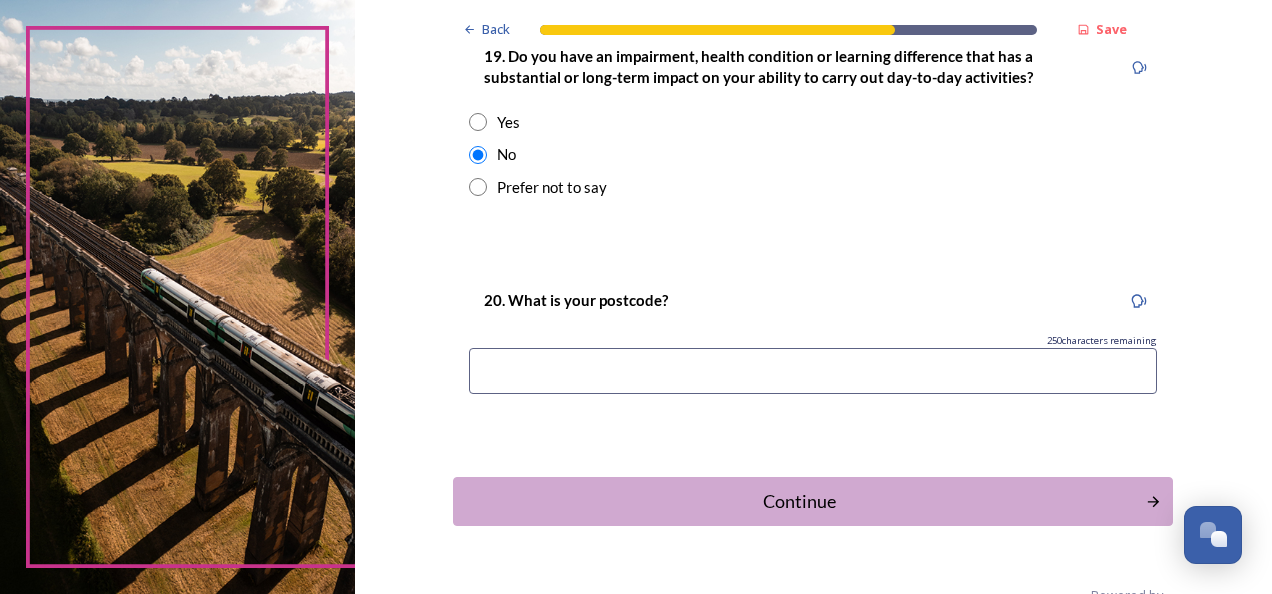 scroll, scrollTop: 1089, scrollLeft: 0, axis: vertical 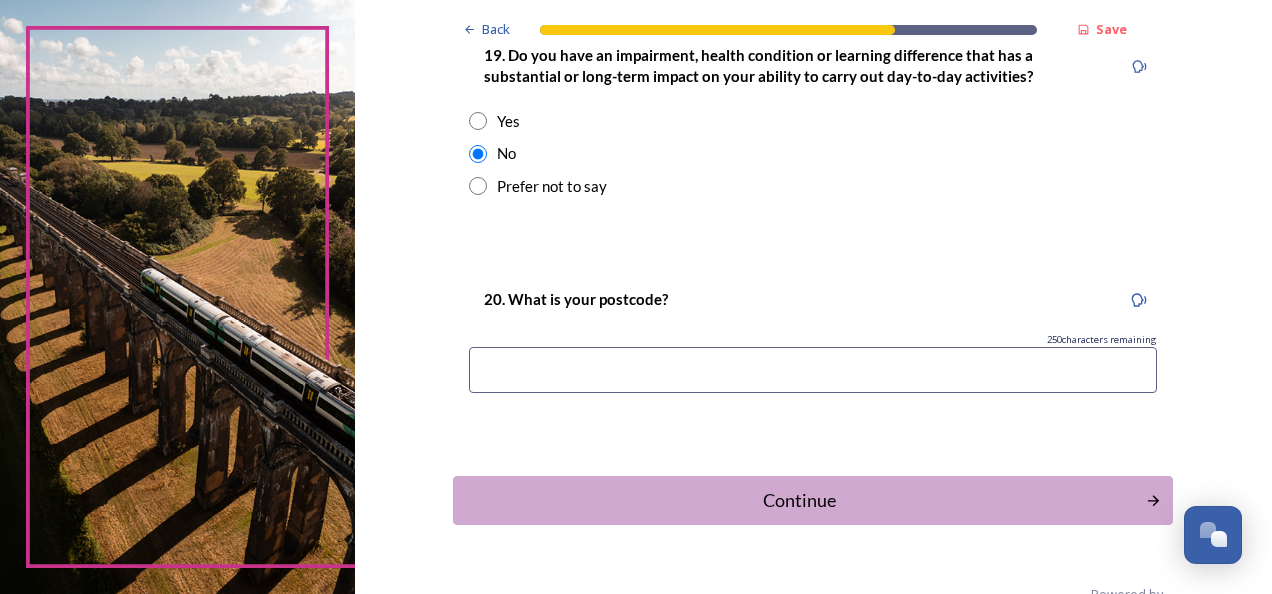 click at bounding box center (813, 370) 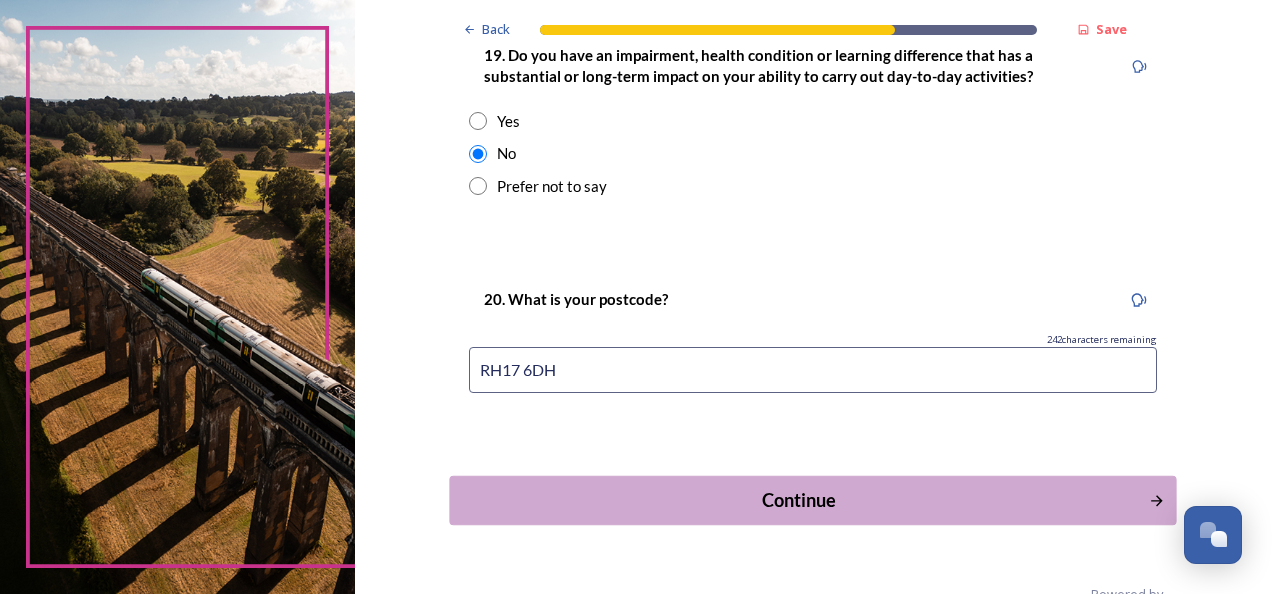 click on "Continue" at bounding box center (799, 500) 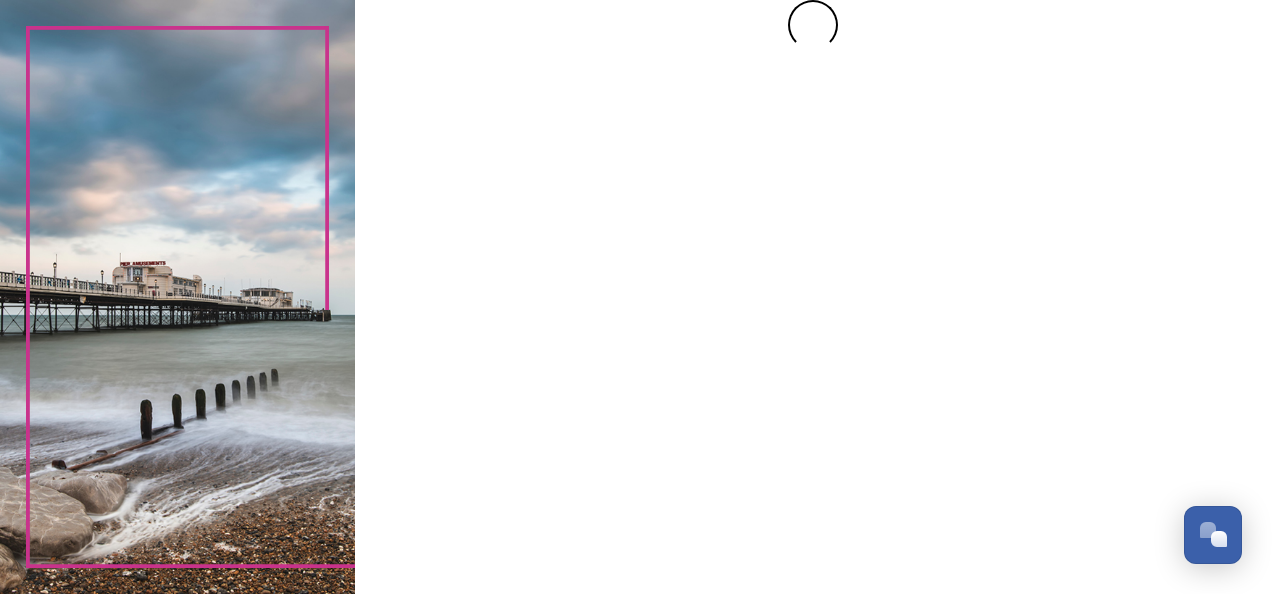 scroll, scrollTop: 0, scrollLeft: 0, axis: both 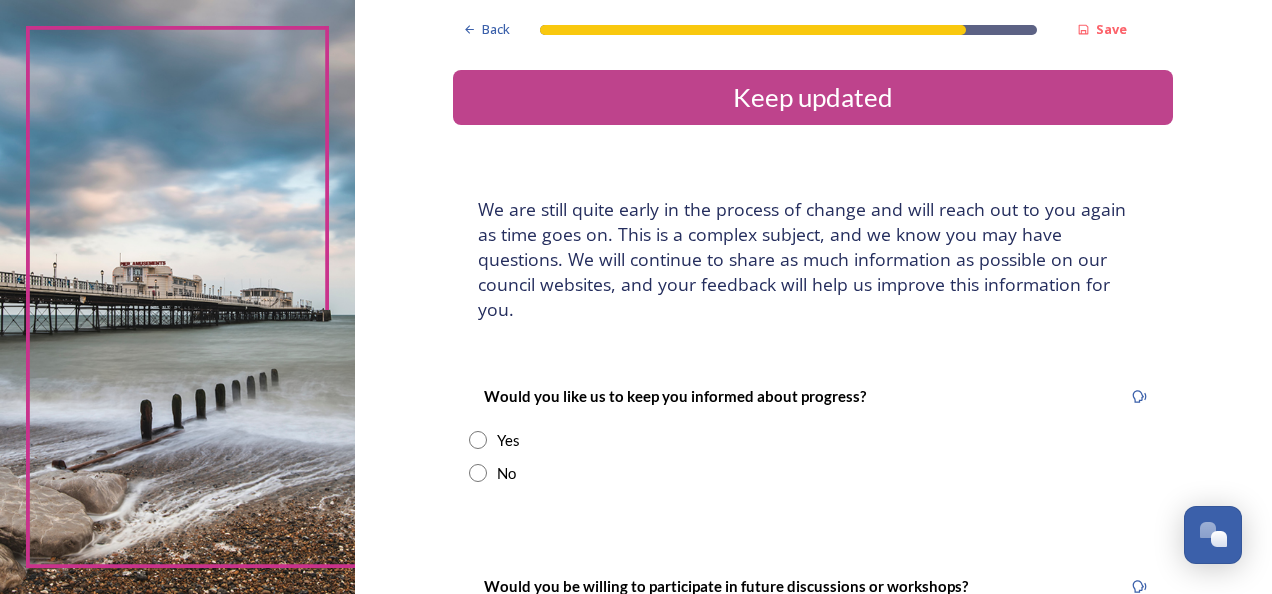 click on "No" at bounding box center (813, 473) 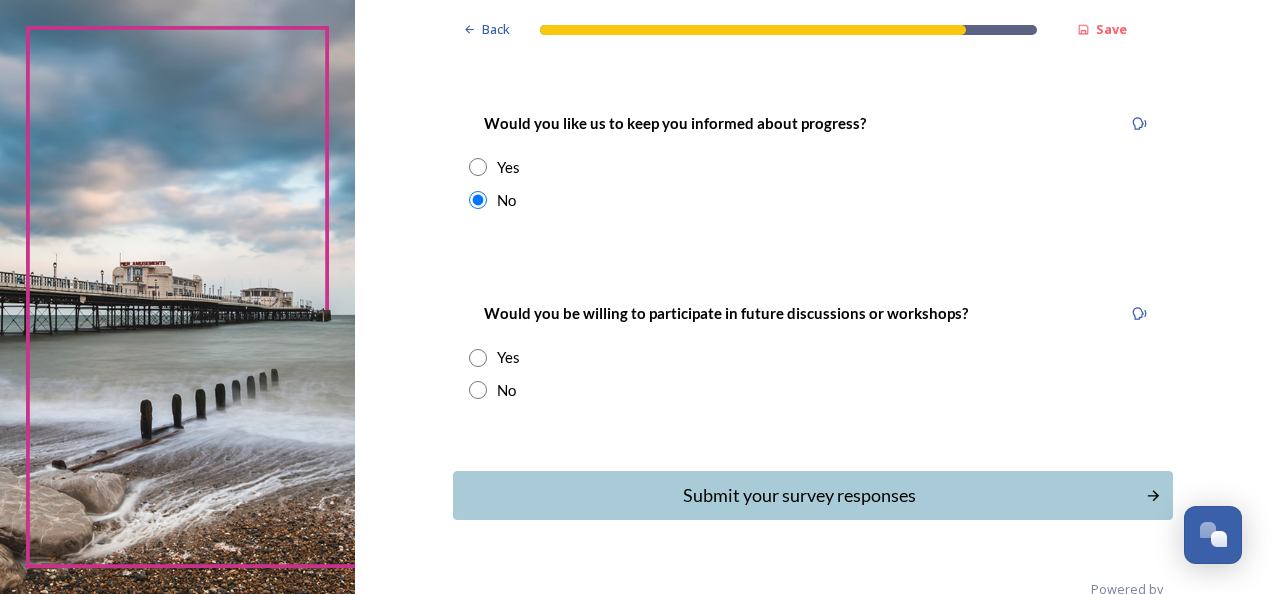 scroll, scrollTop: 274, scrollLeft: 0, axis: vertical 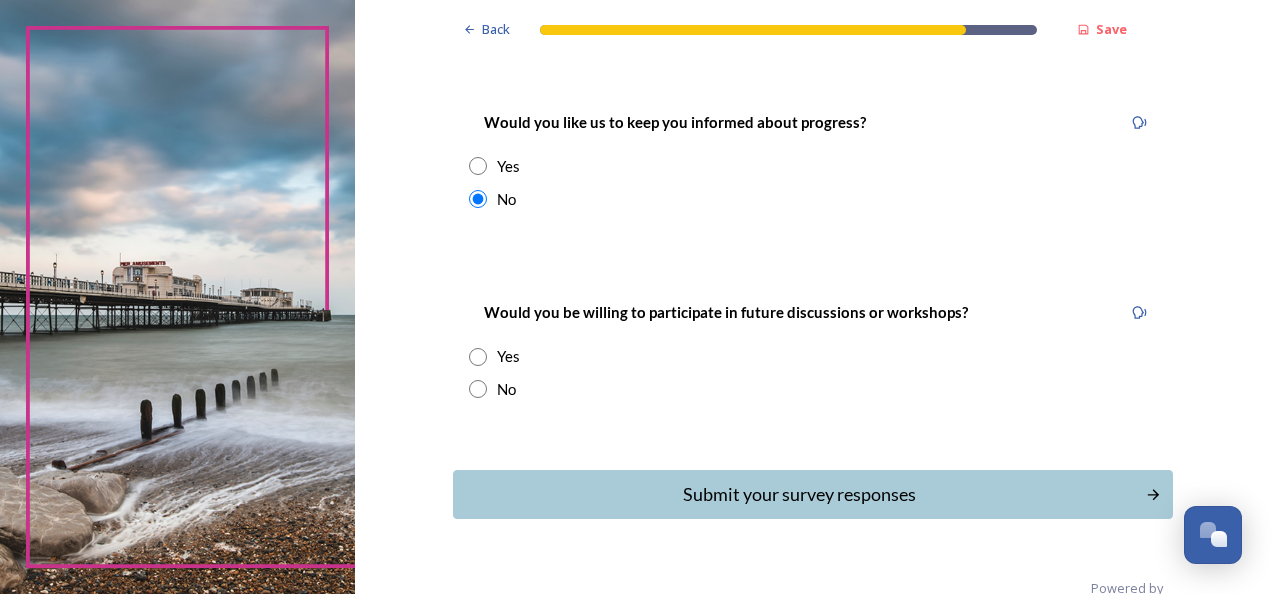 click on "Yes" at bounding box center [508, 356] 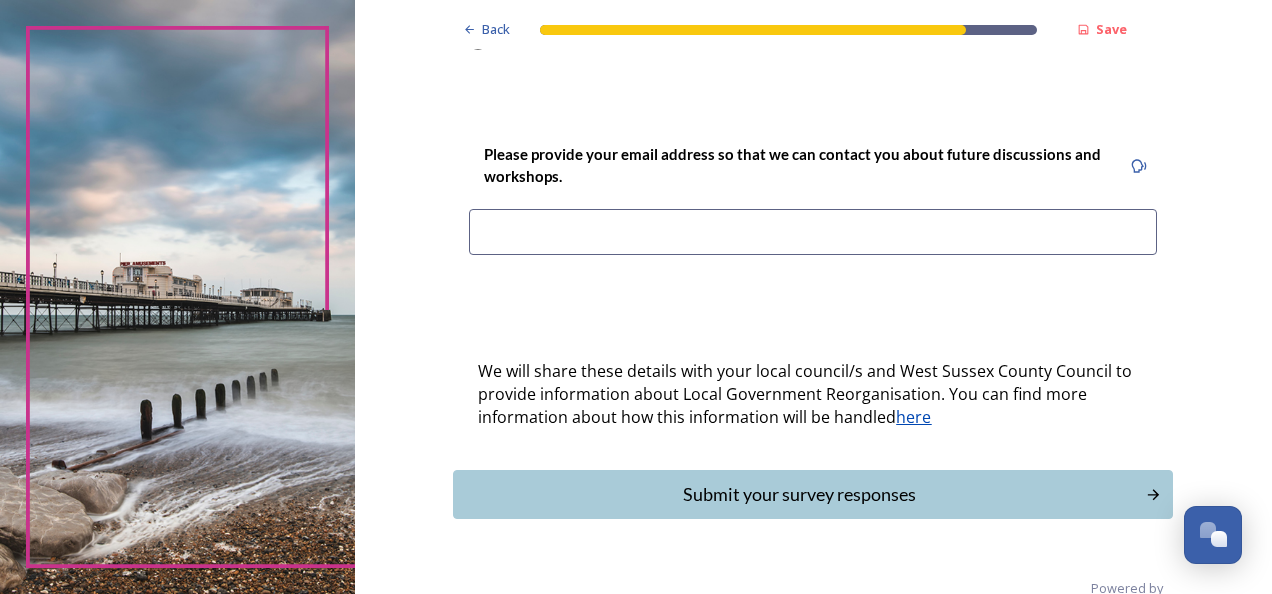 scroll, scrollTop: 624, scrollLeft: 0, axis: vertical 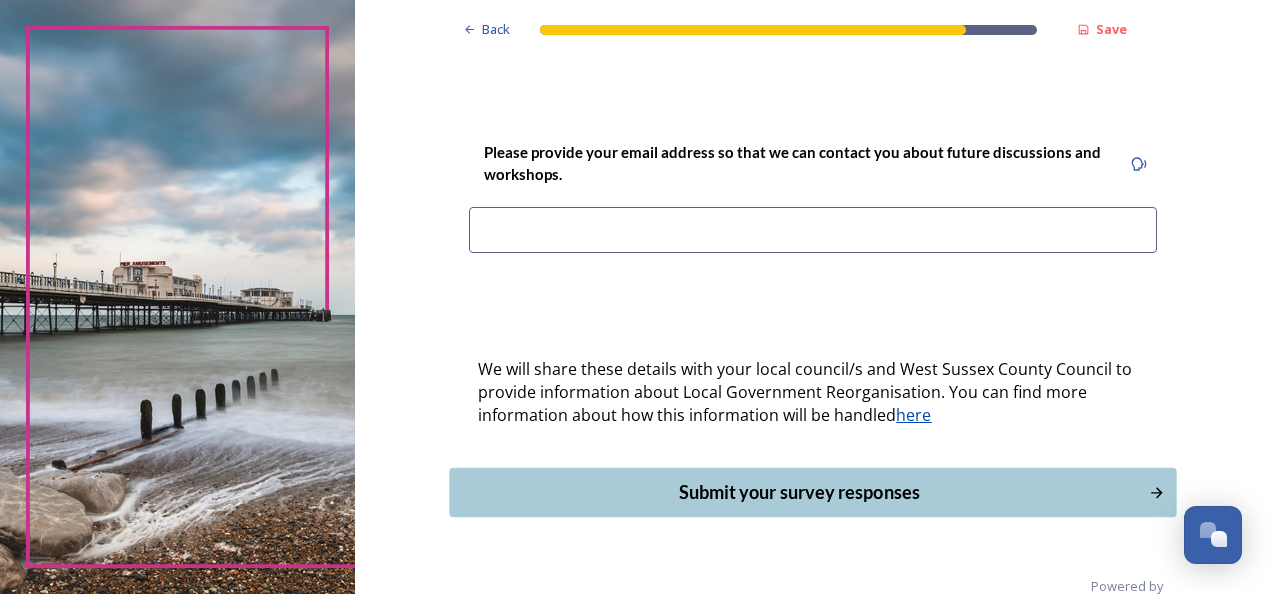 click on "Submit your survey responses" at bounding box center (799, 492) 